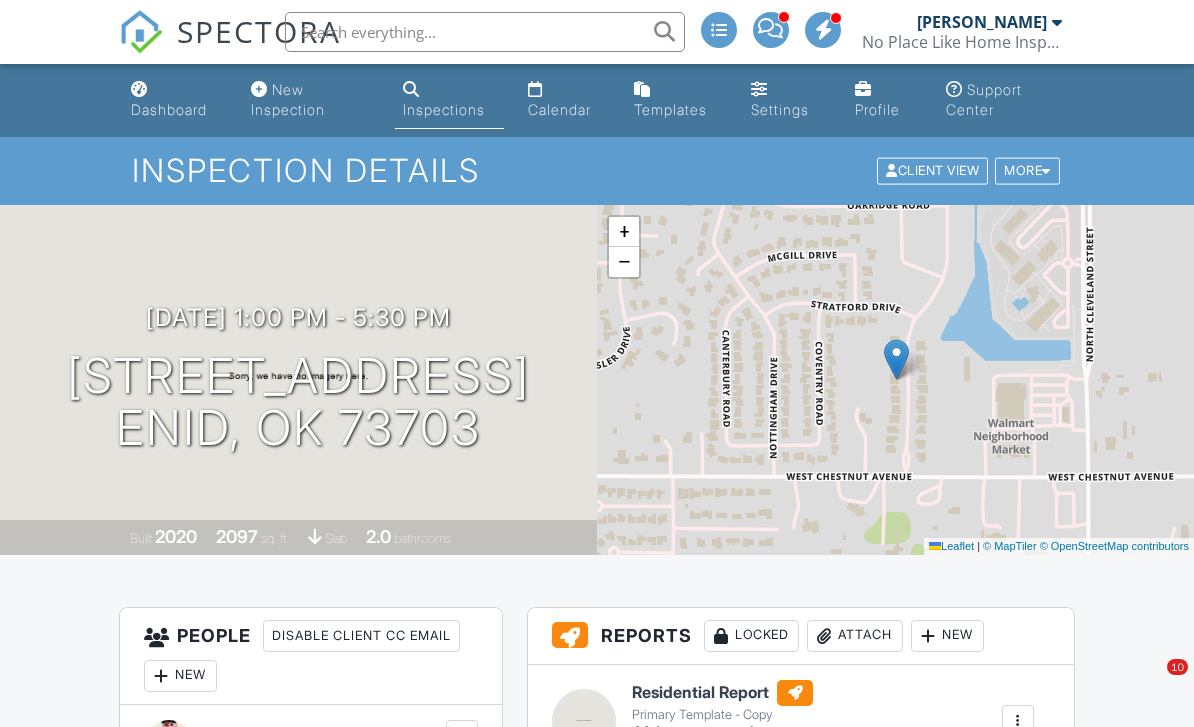 scroll, scrollTop: 3174, scrollLeft: 0, axis: vertical 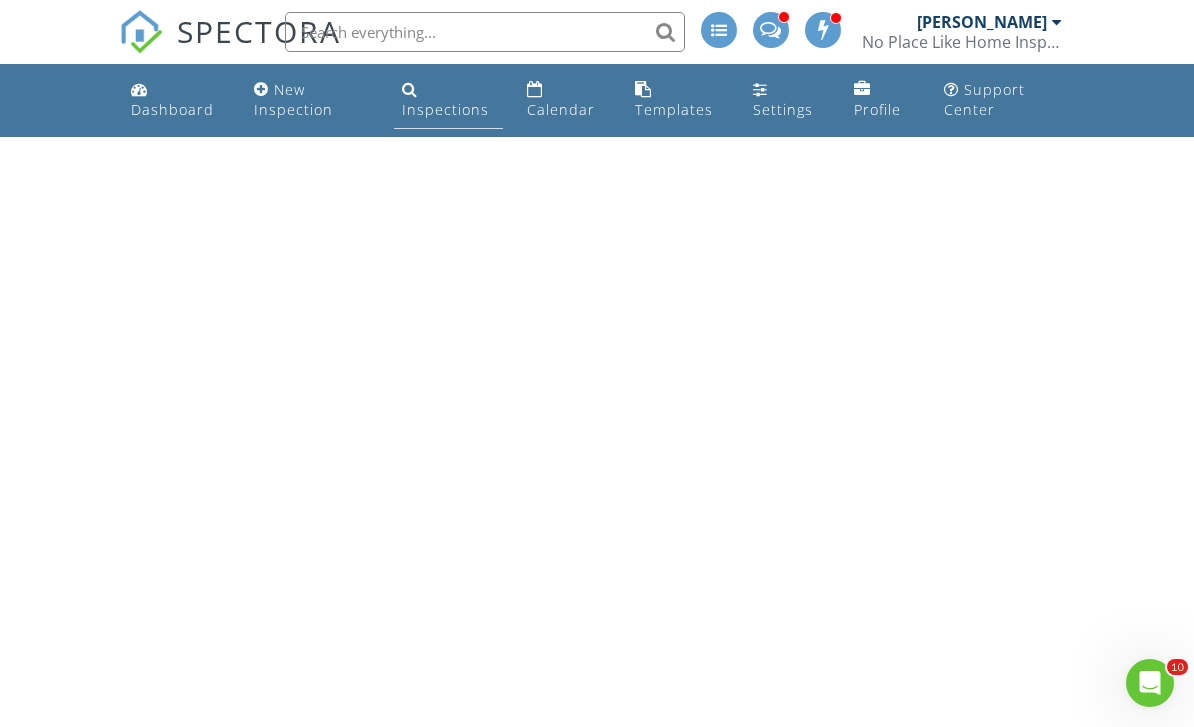 click on "Inspections" at bounding box center [448, 100] 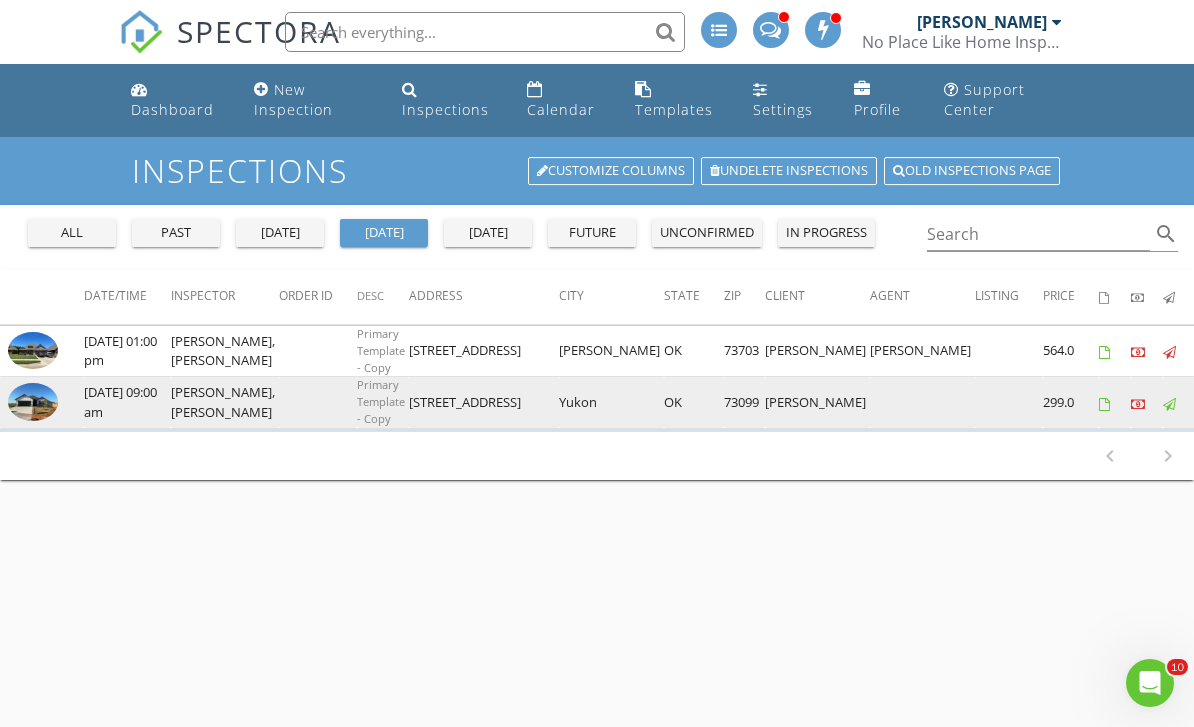 click at bounding box center [33, 402] 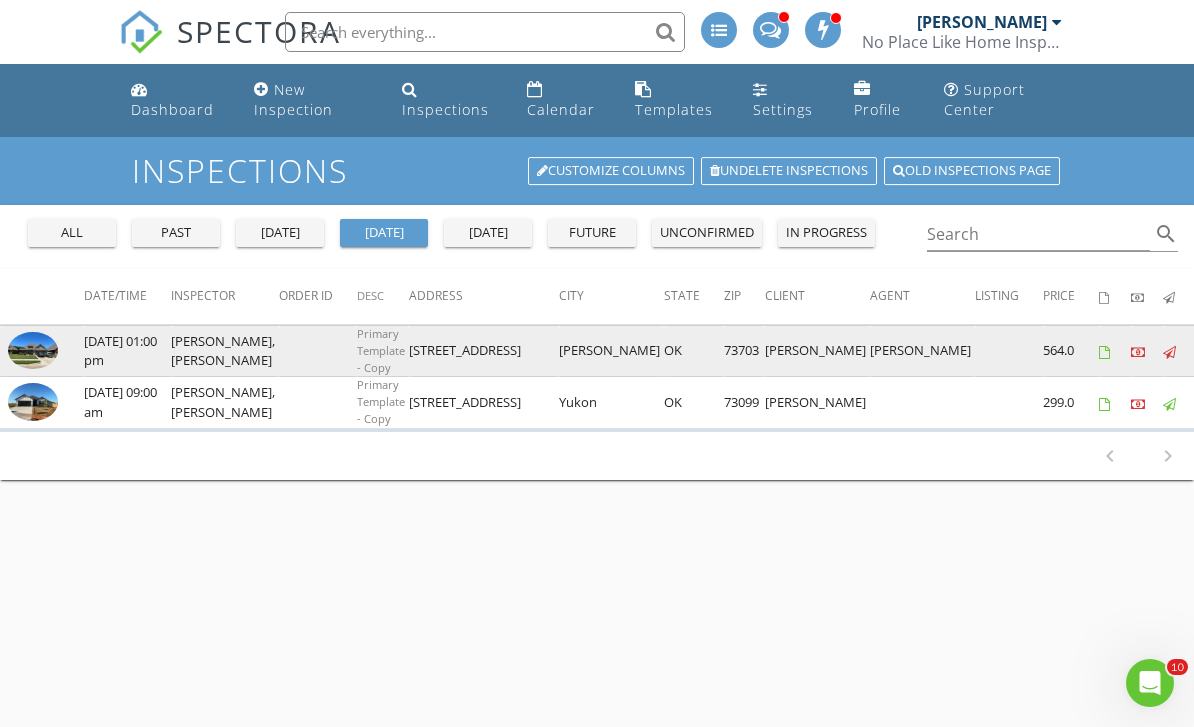 click at bounding box center [33, 351] 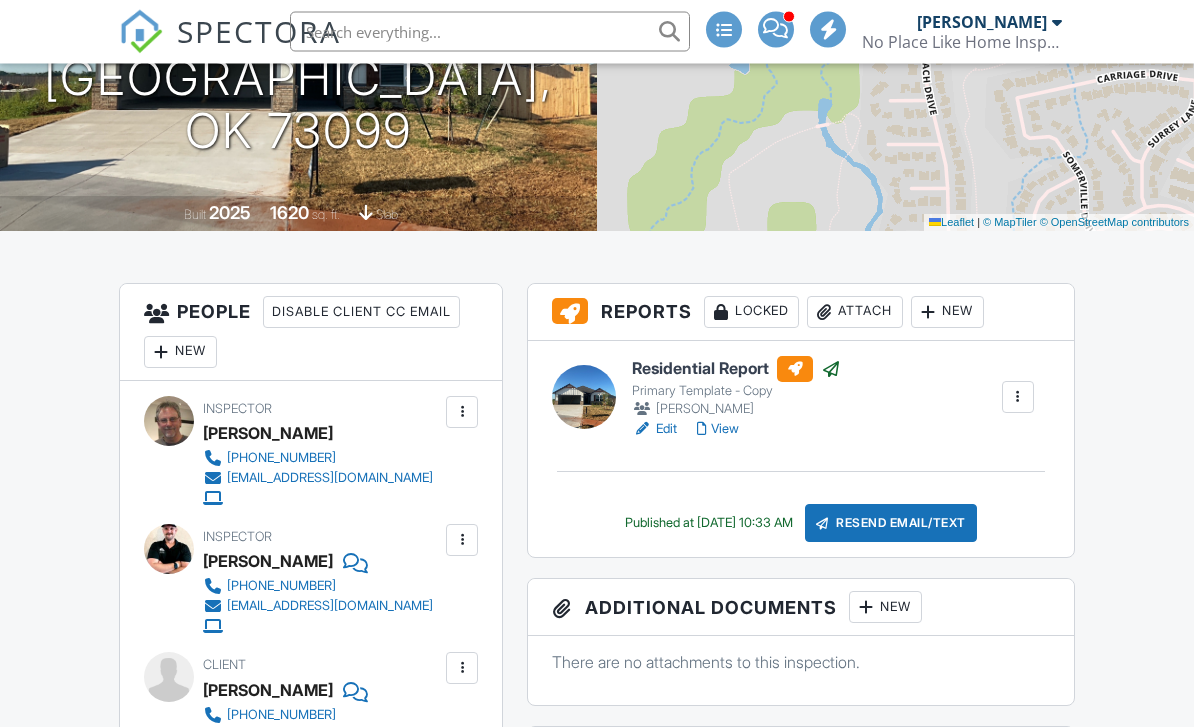 scroll, scrollTop: 610, scrollLeft: 0, axis: vertical 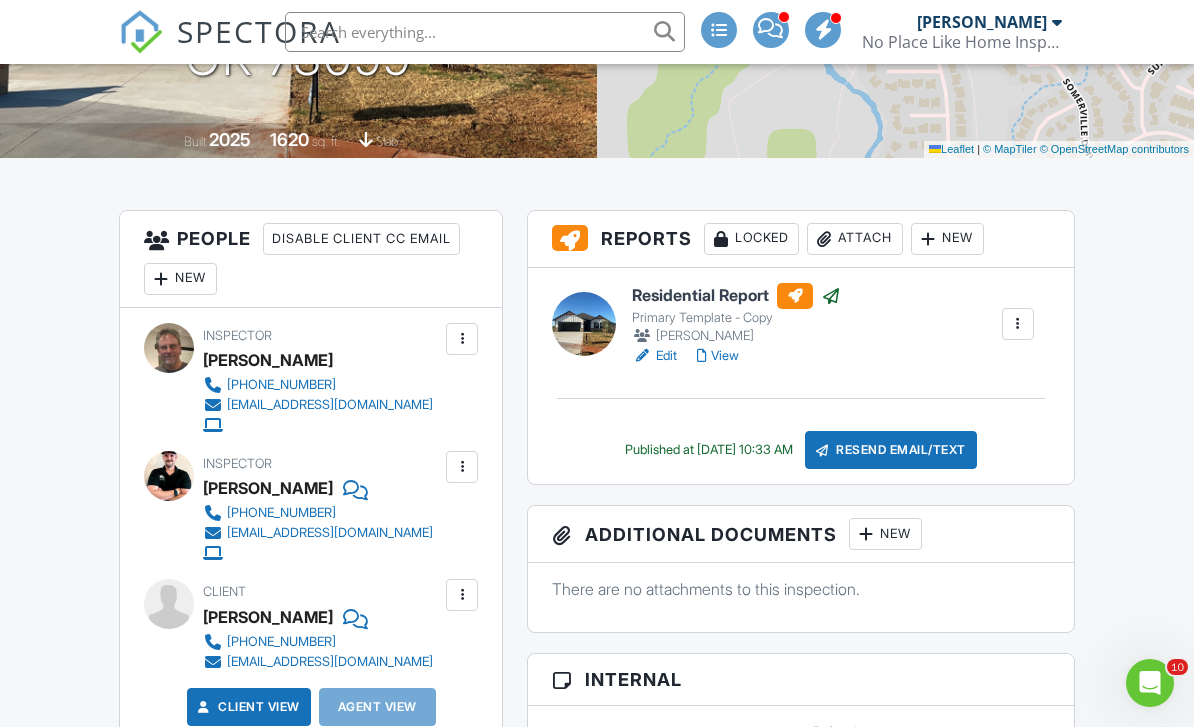 click on "Residential Report" at bounding box center (736, 296) 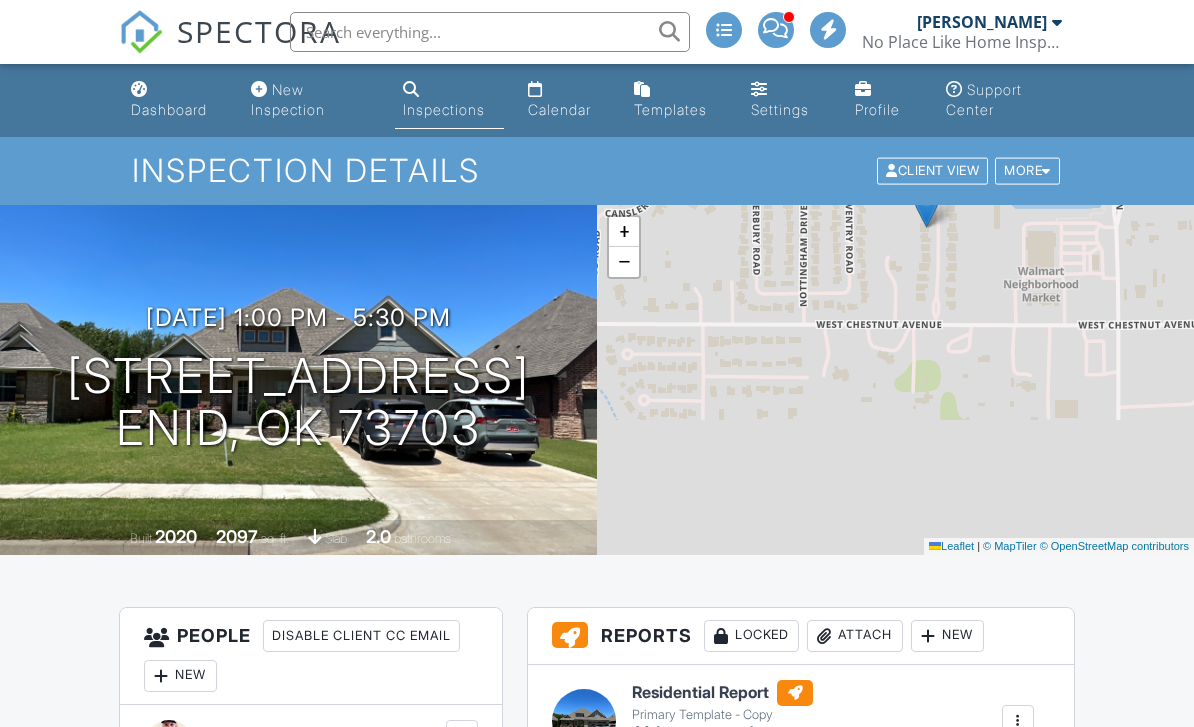 scroll, scrollTop: 0, scrollLeft: 0, axis: both 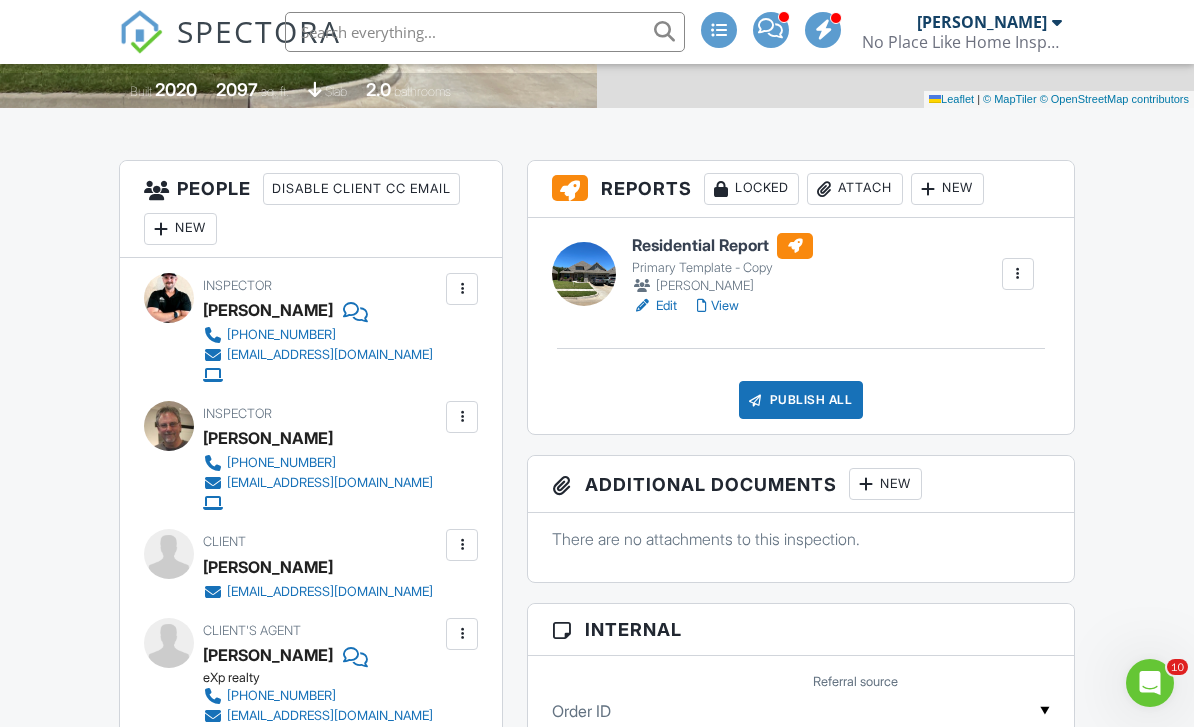 click on "Residential Report" at bounding box center (722, 246) 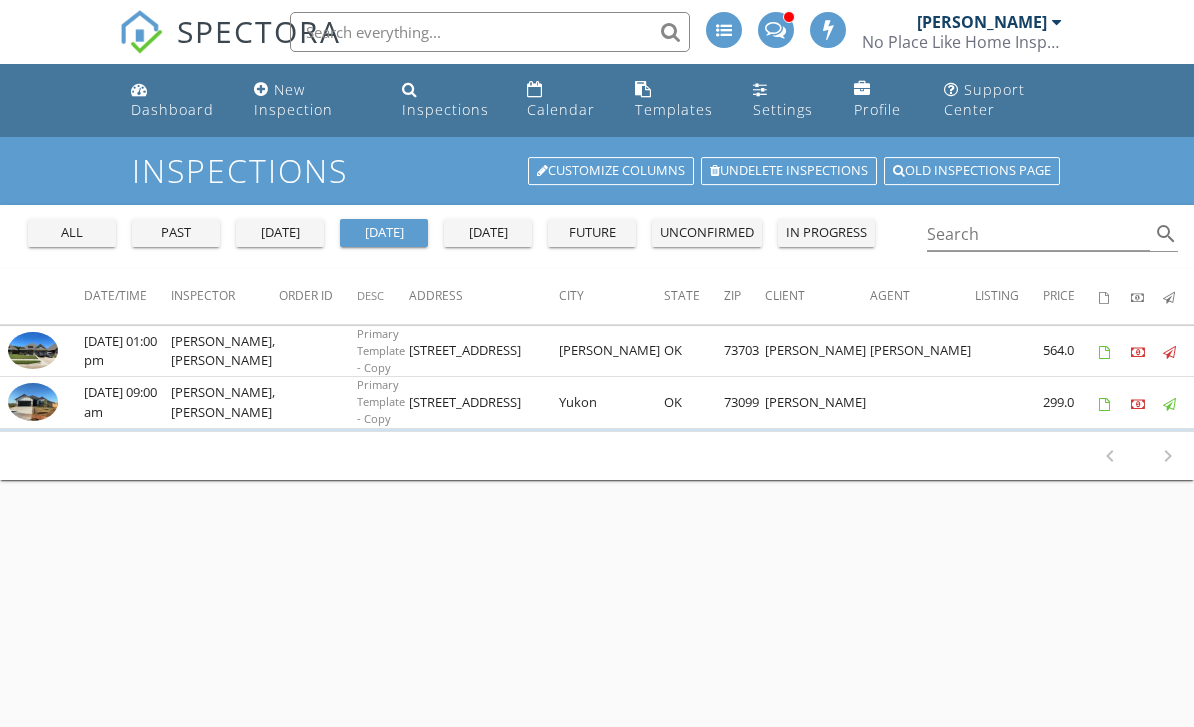 scroll, scrollTop: 249, scrollLeft: 0, axis: vertical 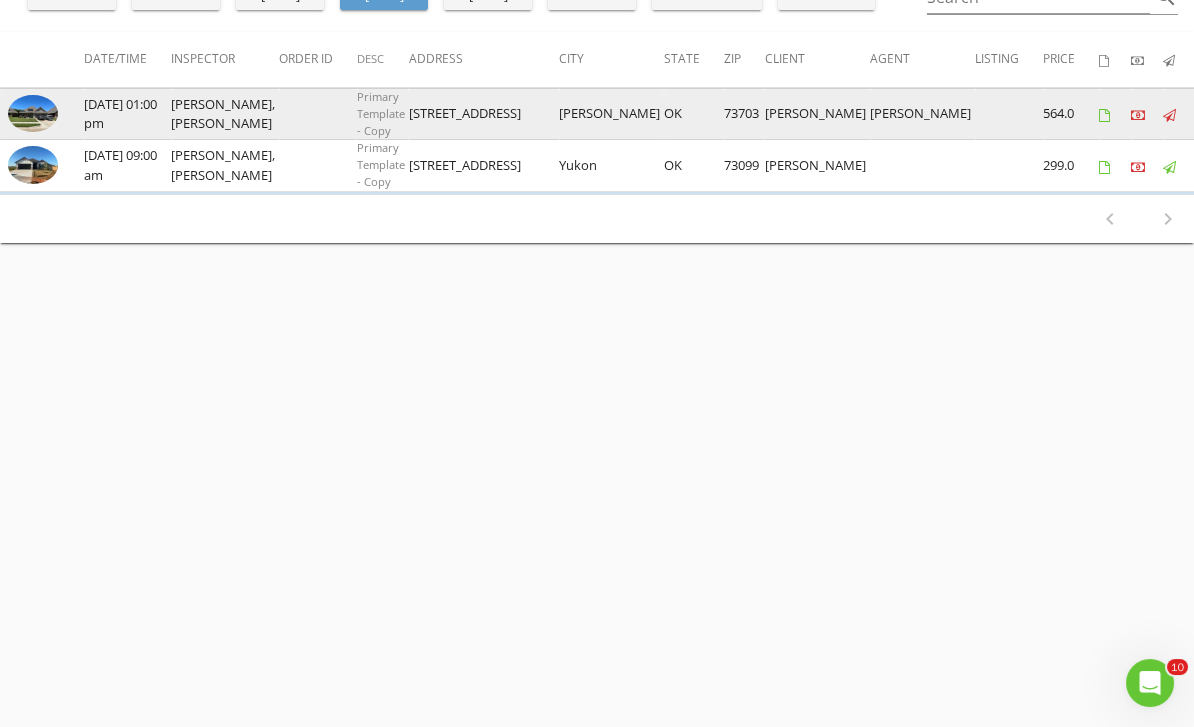 click at bounding box center [42, 114] 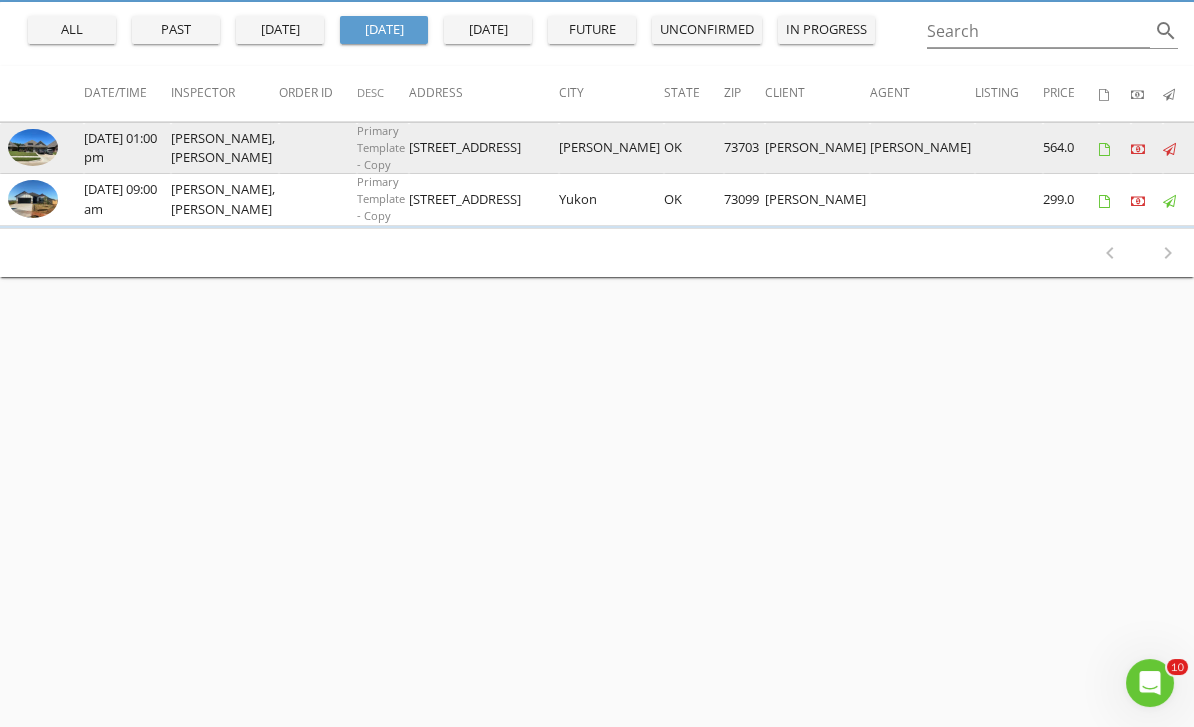 scroll, scrollTop: 193, scrollLeft: 0, axis: vertical 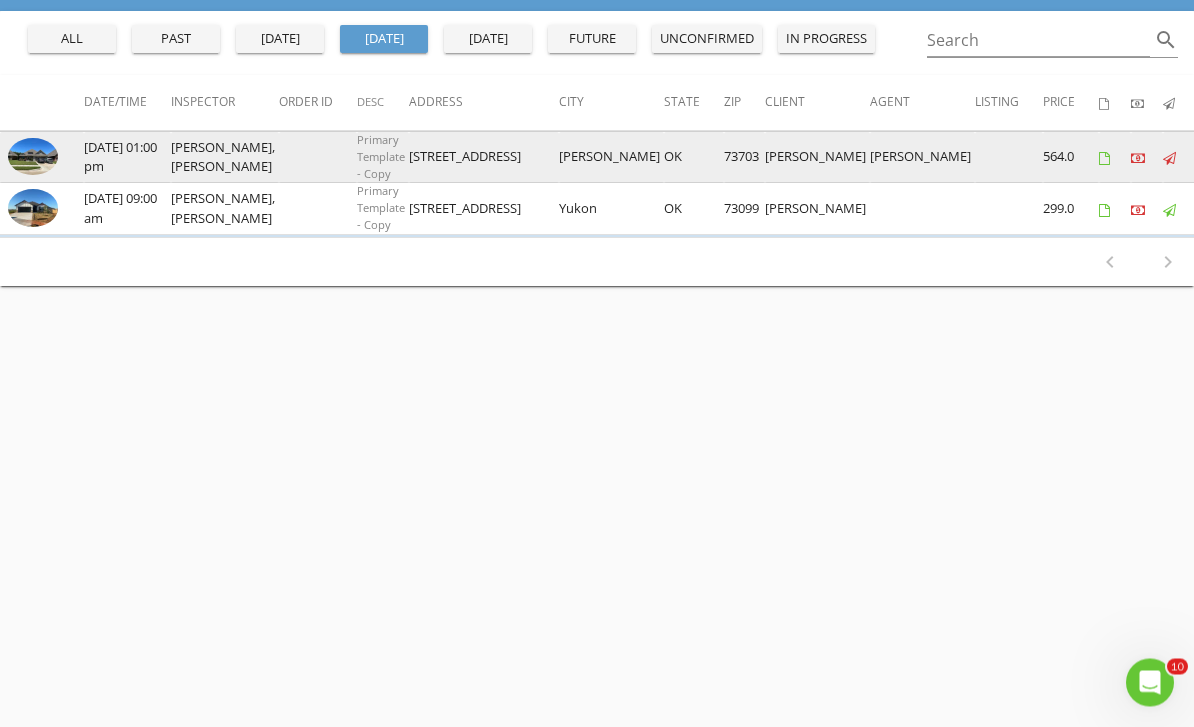 click at bounding box center [42, 158] 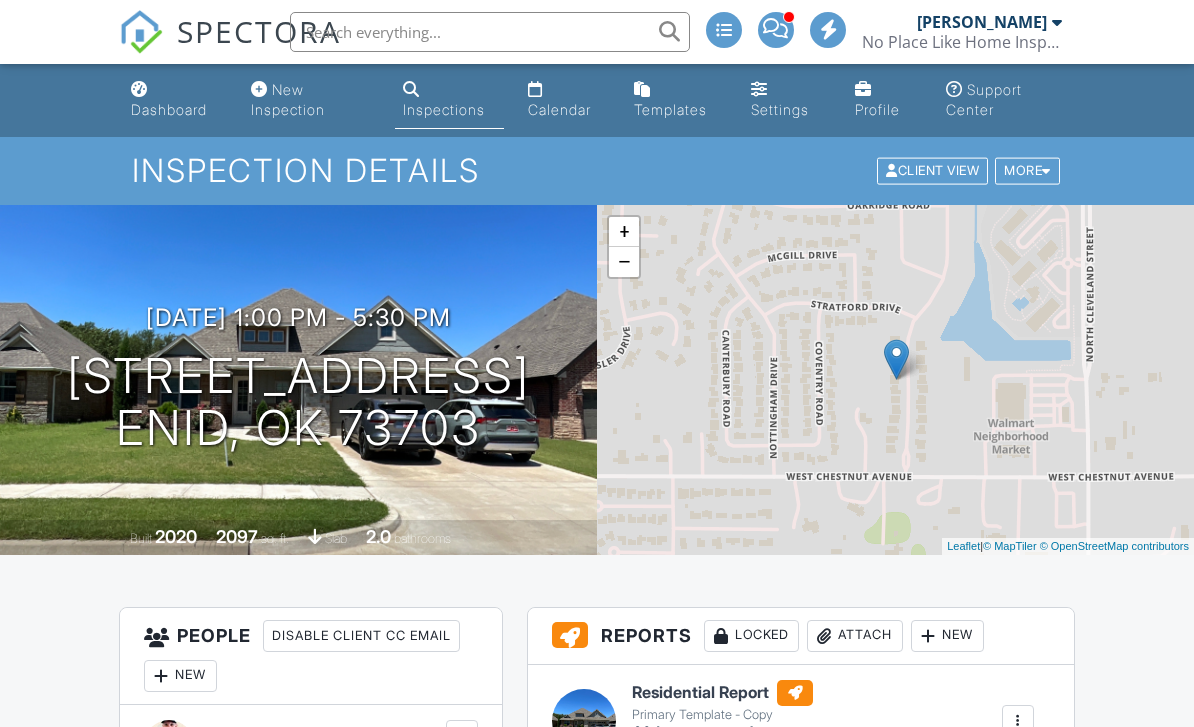 scroll, scrollTop: 0, scrollLeft: 0, axis: both 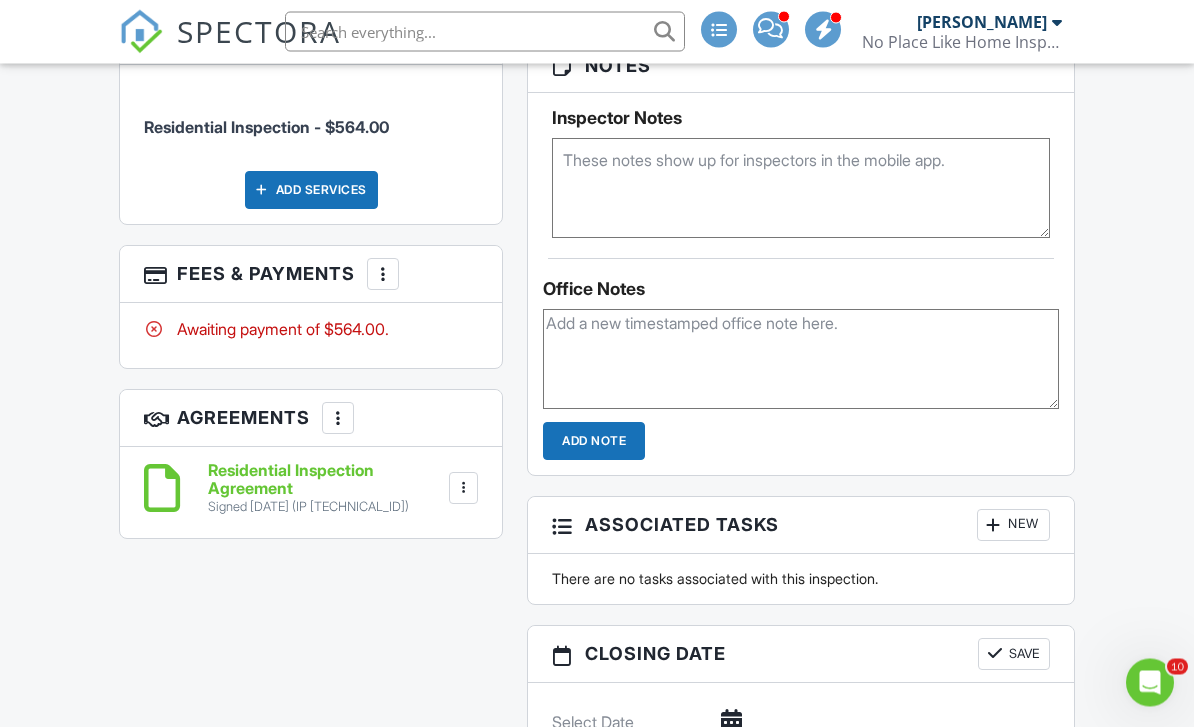 click at bounding box center [383, 275] 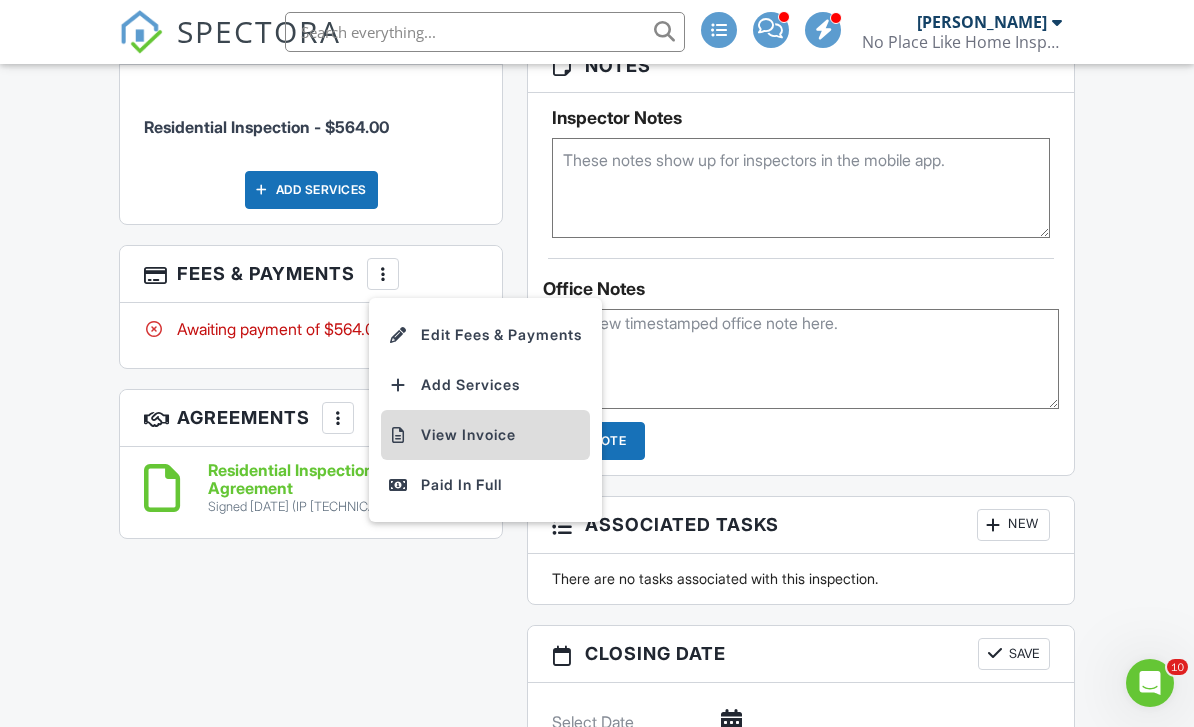 click on "View Invoice" at bounding box center [485, 435] 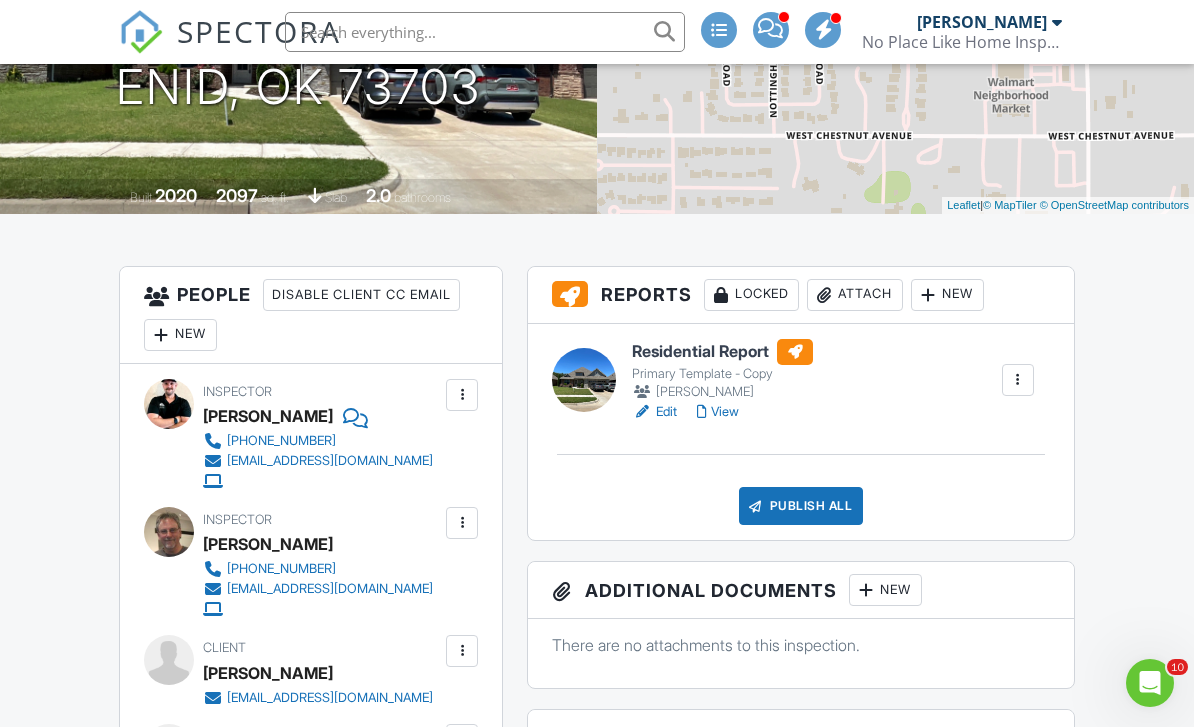 scroll, scrollTop: 340, scrollLeft: 0, axis: vertical 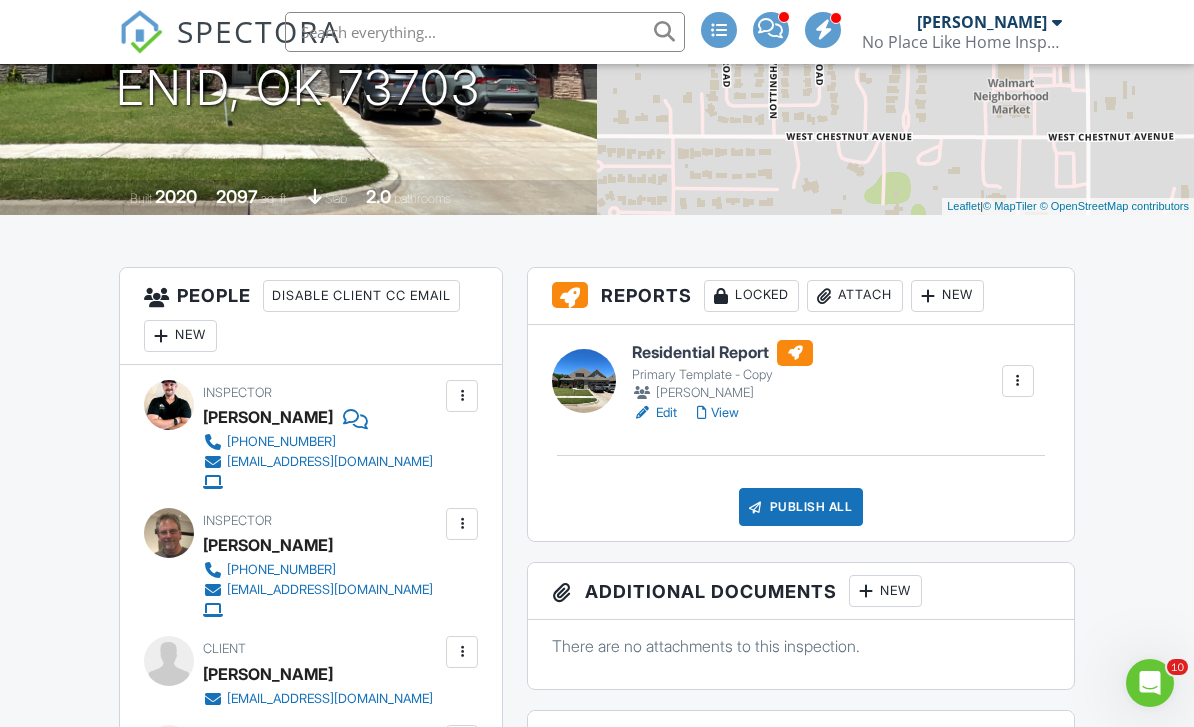 click on "Publish All" at bounding box center (801, 507) 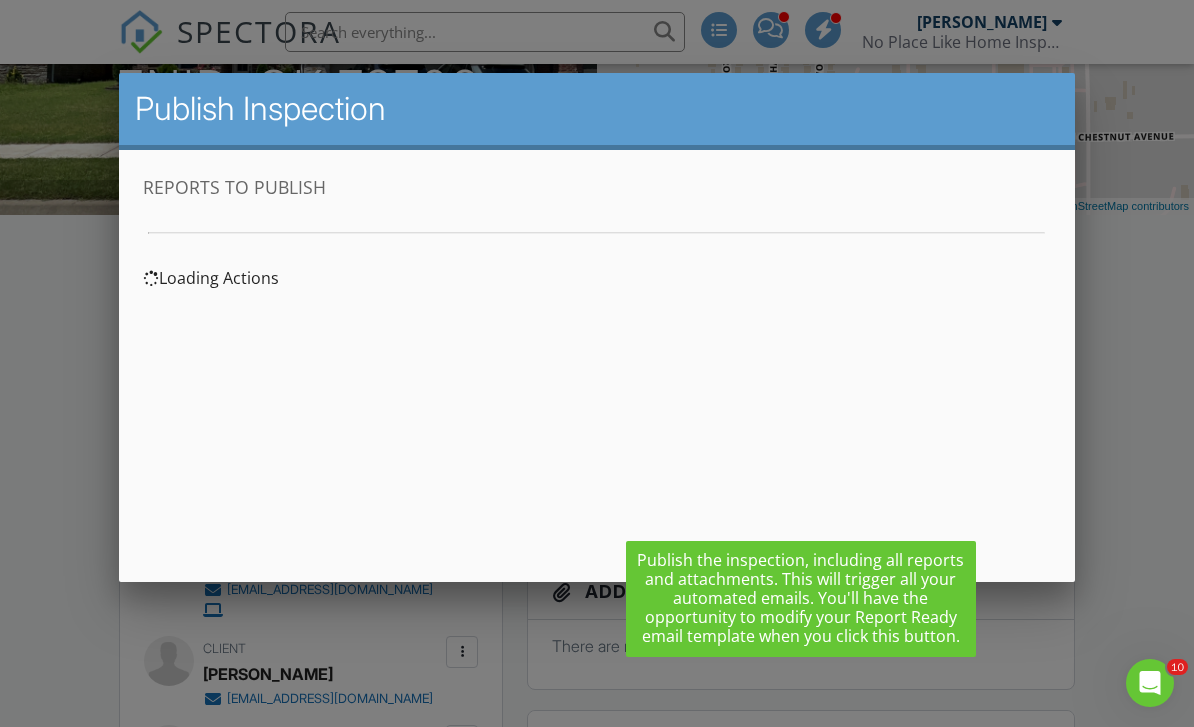 scroll, scrollTop: 0, scrollLeft: 0, axis: both 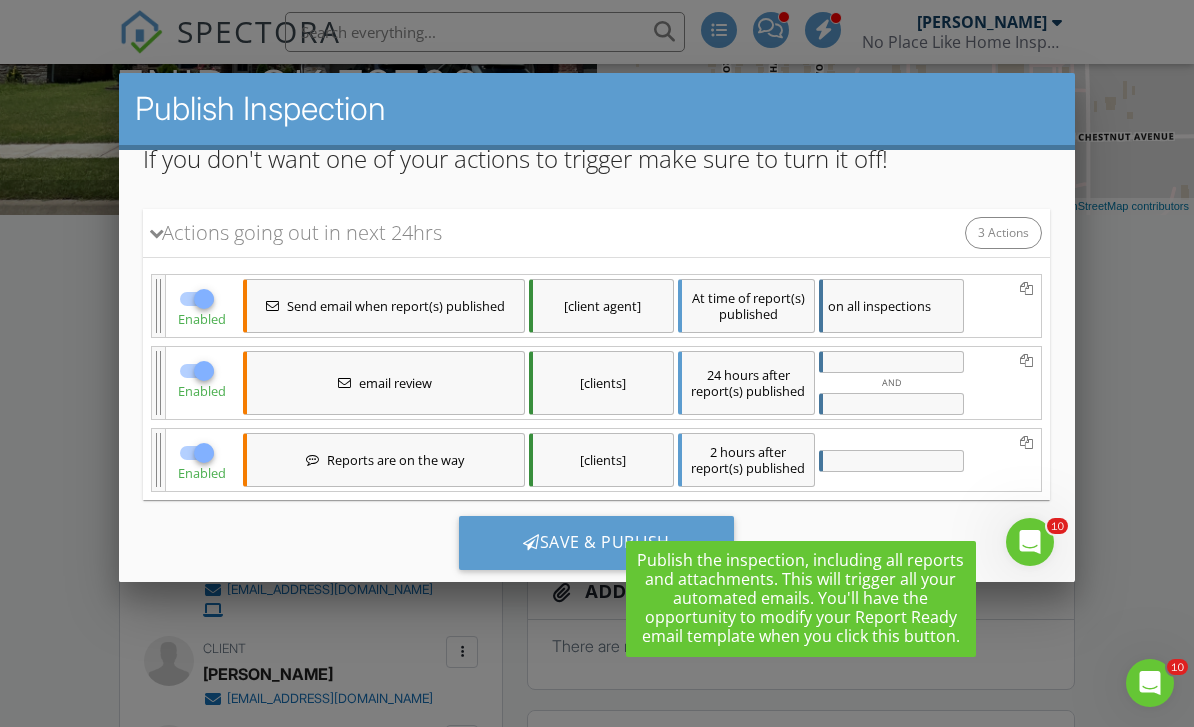 click on "[client agent]" at bounding box center (601, 305) 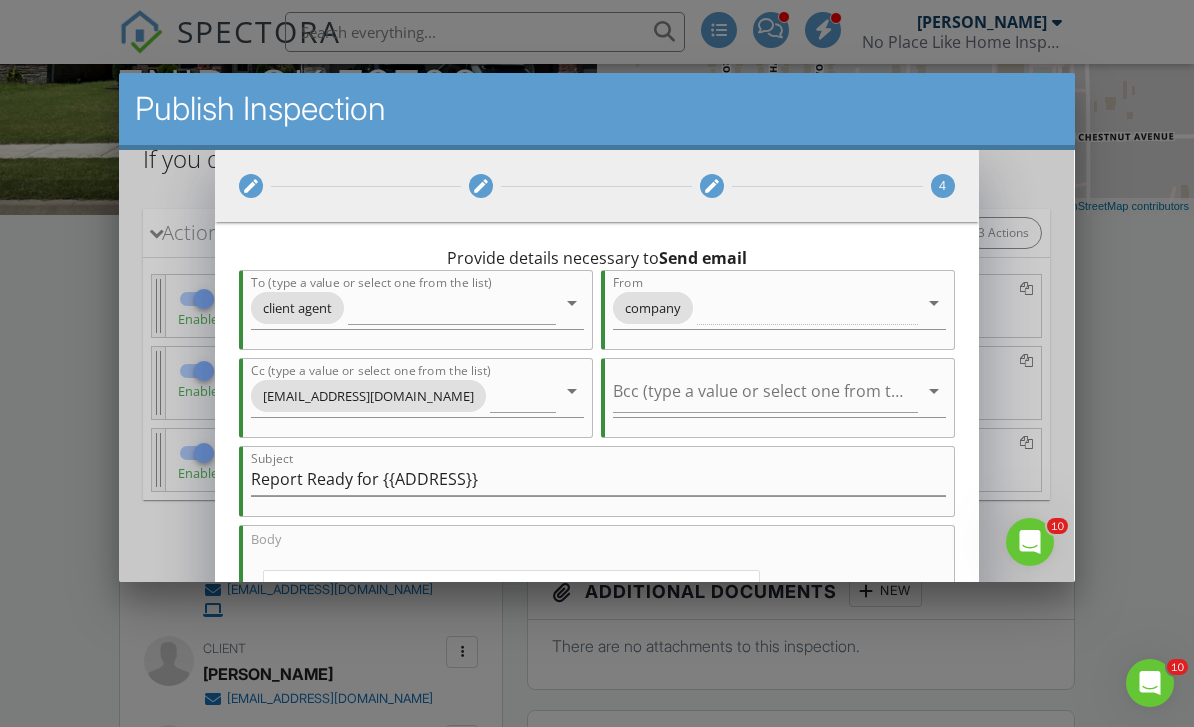 click on "To (type a value or select one from the list) client agent arrow_drop_down" at bounding box center (416, 309) 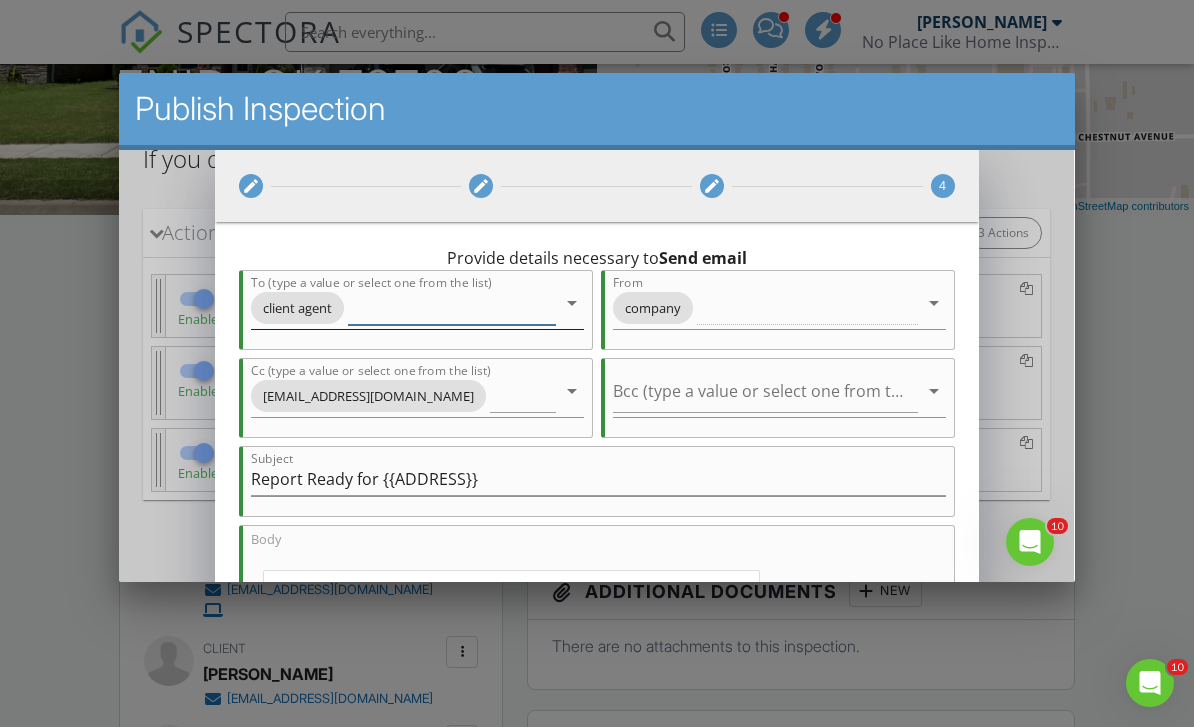 click on "arrow_drop_down" at bounding box center [572, 302] 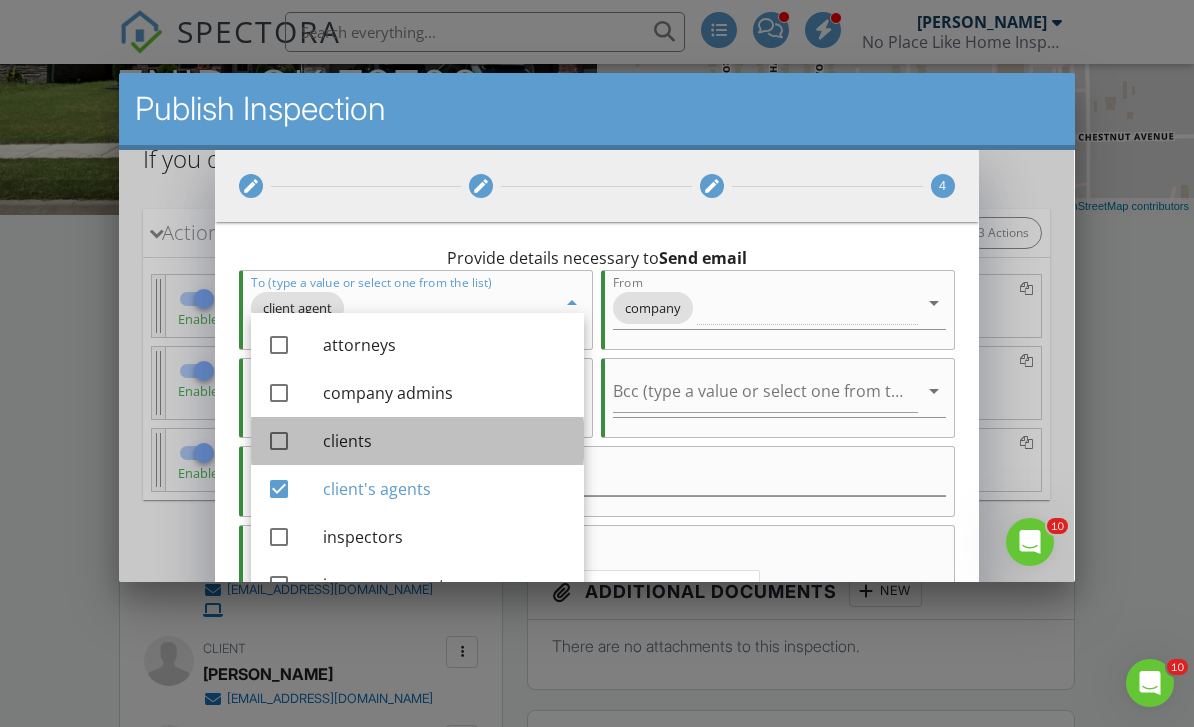 click on "clients" at bounding box center [445, 440] 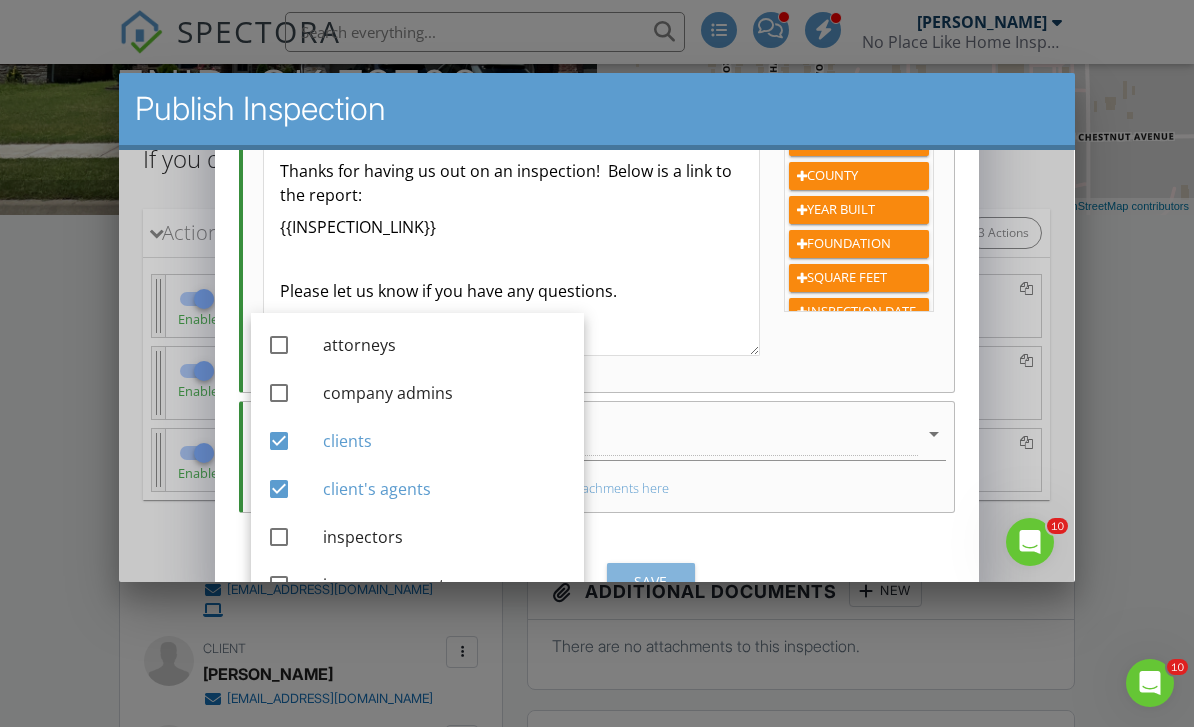 click on "Save" at bounding box center [651, 580] 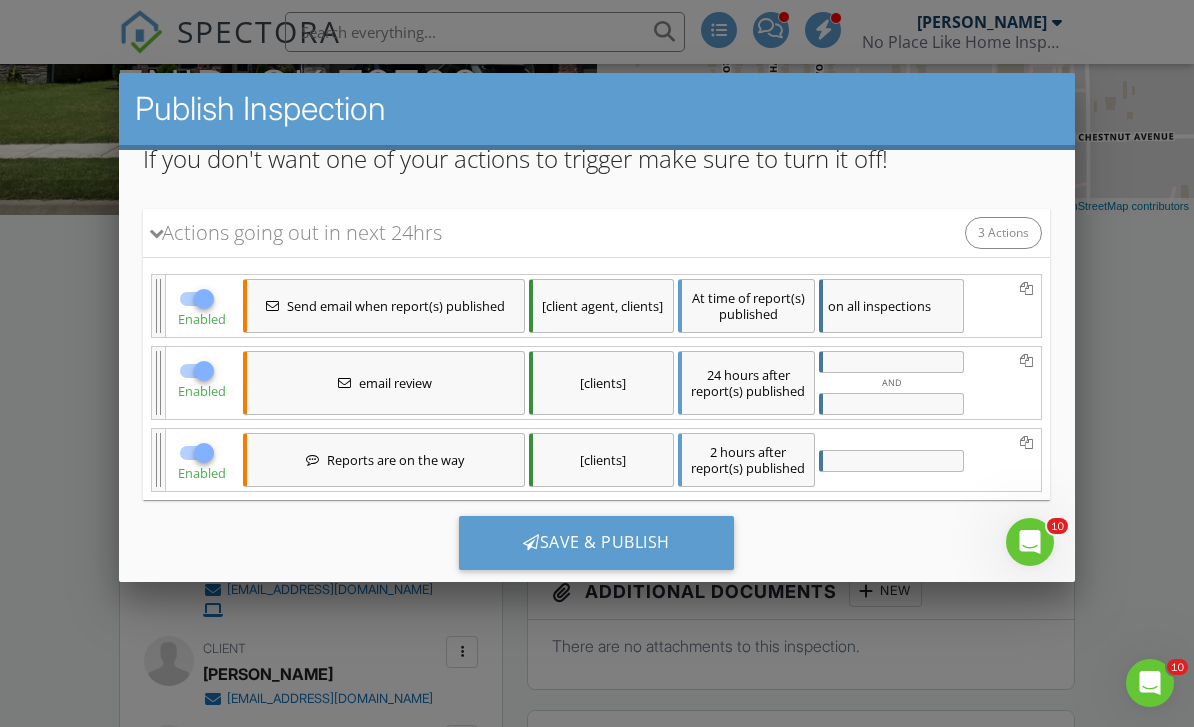 scroll, scrollTop: 577, scrollLeft: 0, axis: vertical 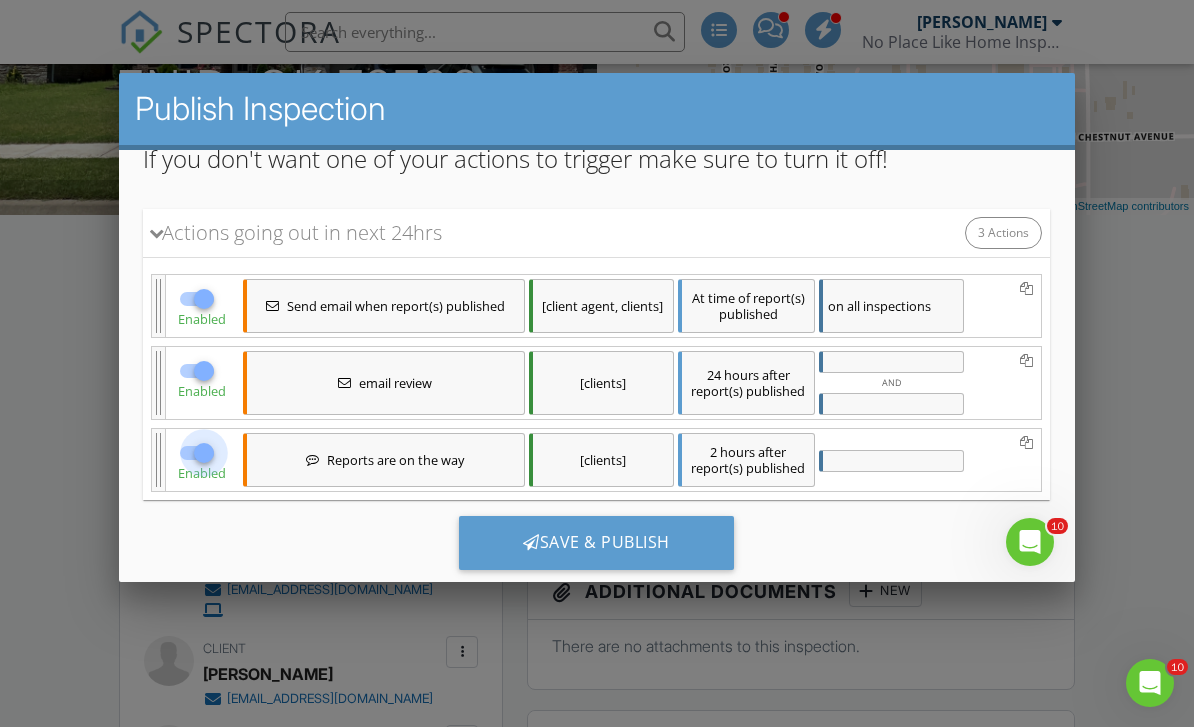 click at bounding box center [204, 452] 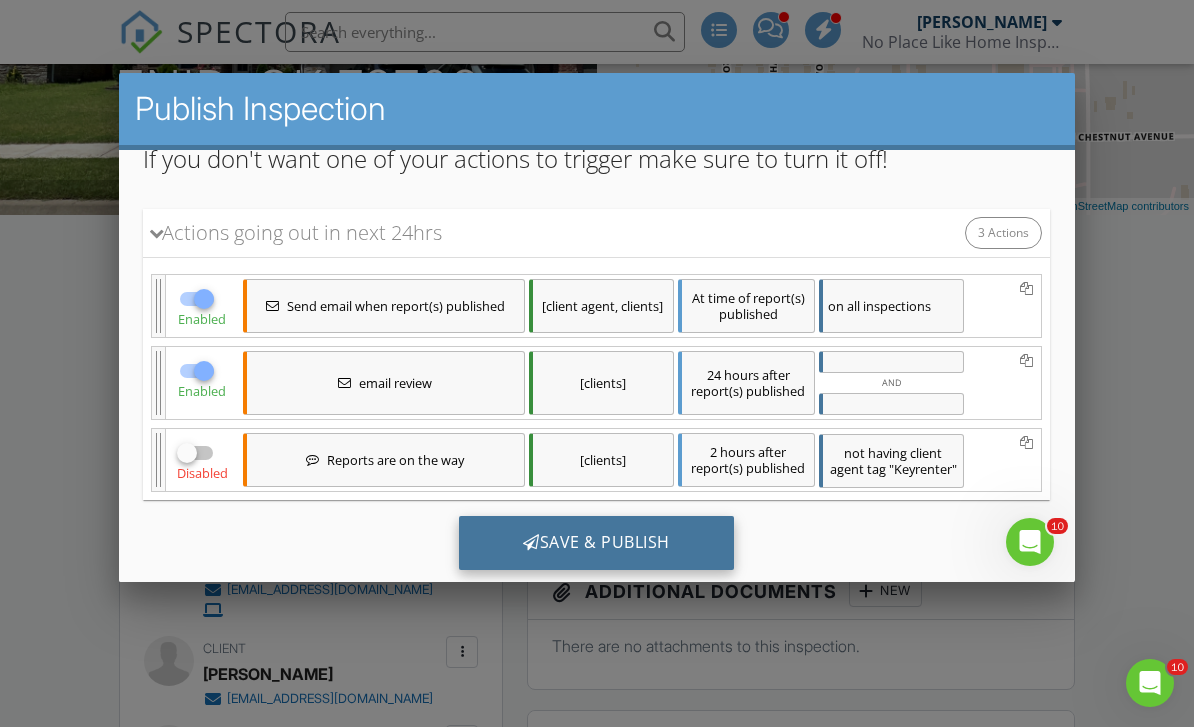 click on "Save & Publish" at bounding box center [596, 542] 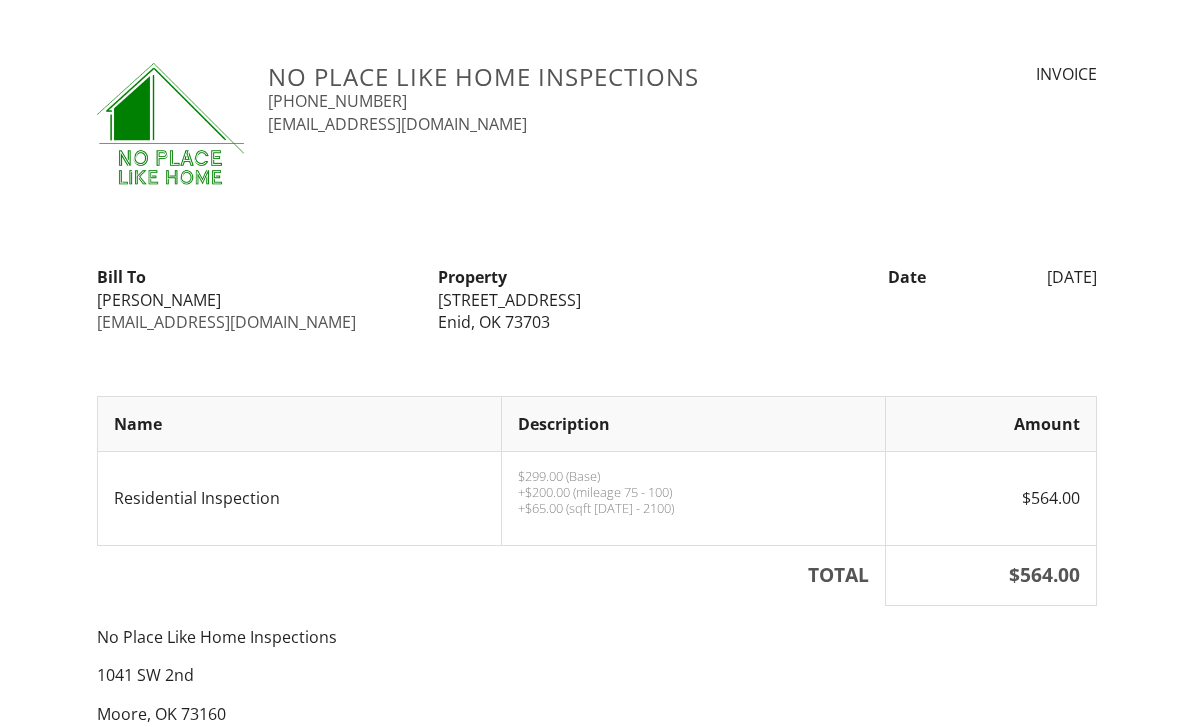 scroll, scrollTop: 0, scrollLeft: 0, axis: both 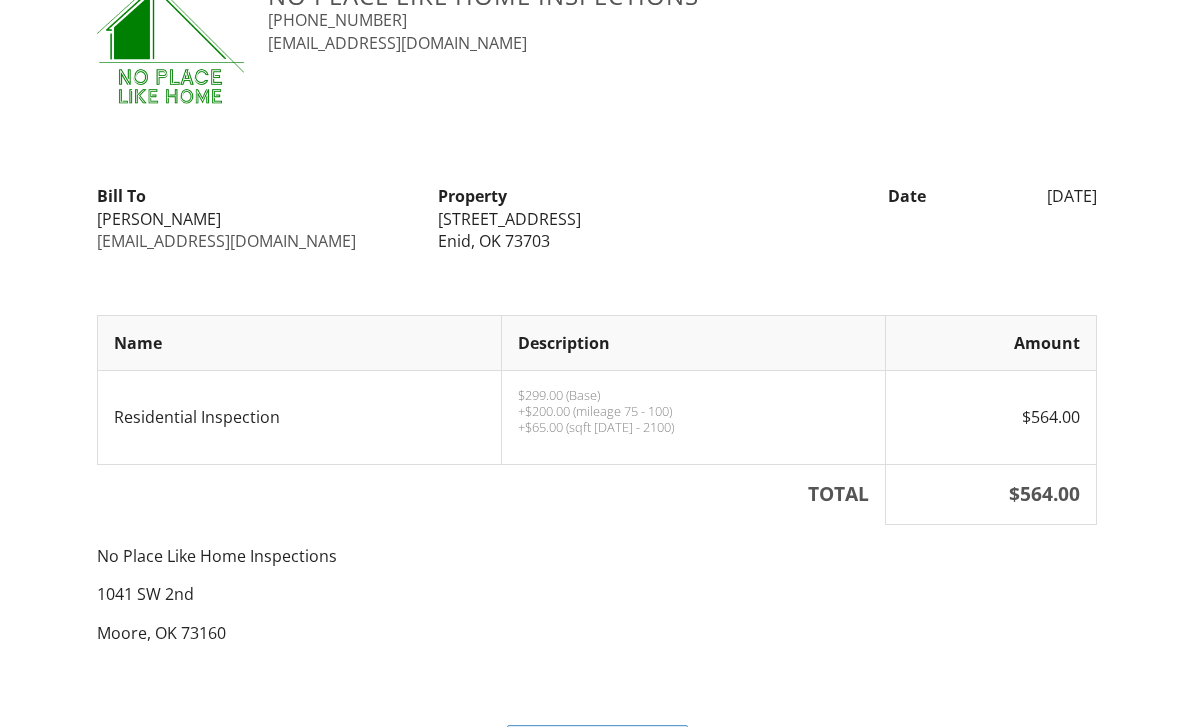 click on "View as PDF" at bounding box center (597, 743) 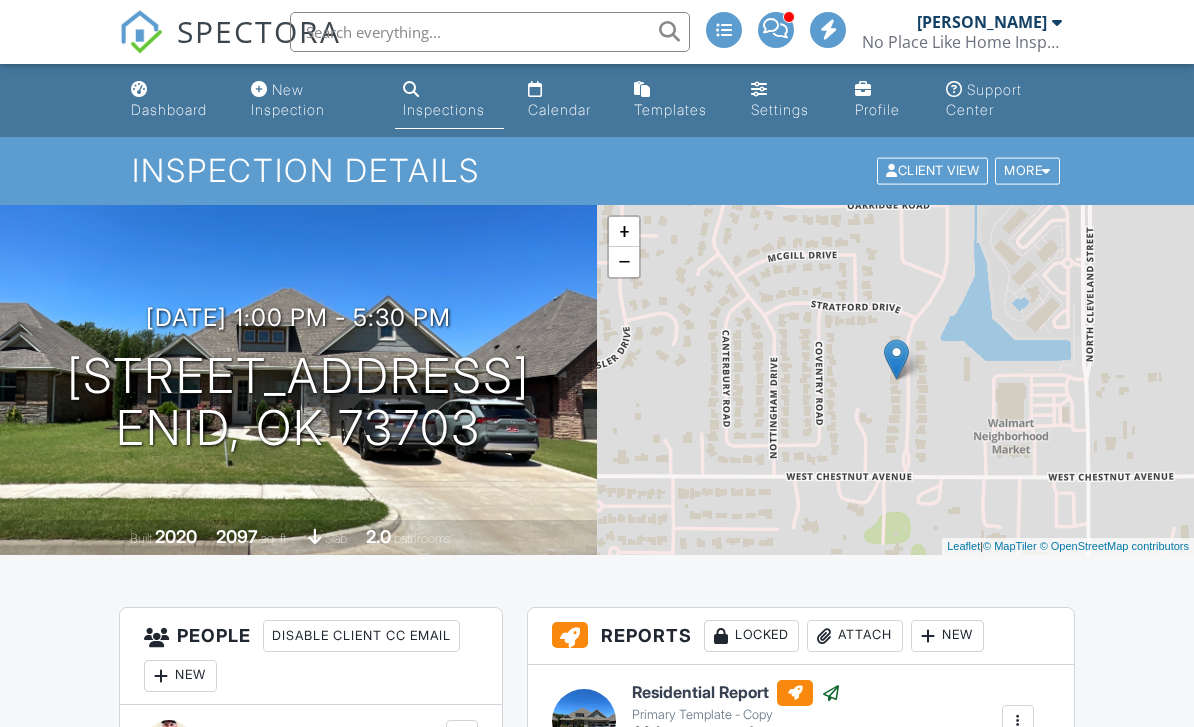 scroll, scrollTop: 0, scrollLeft: 0, axis: both 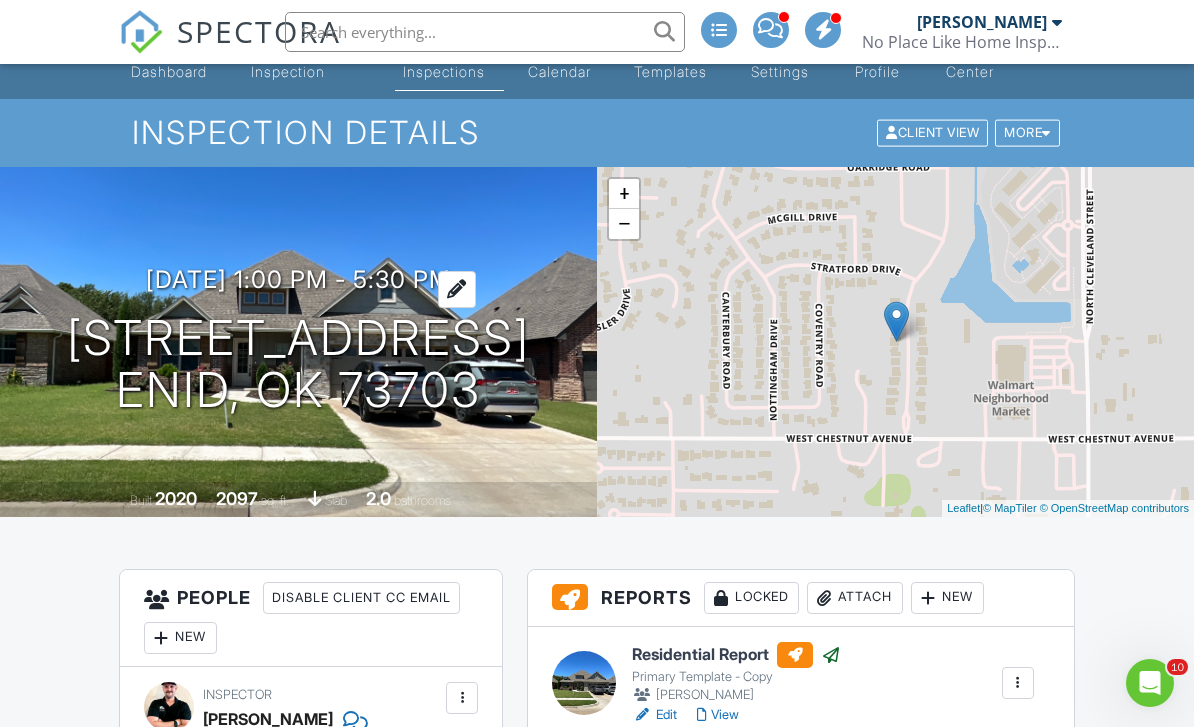 click at bounding box center [457, 289] 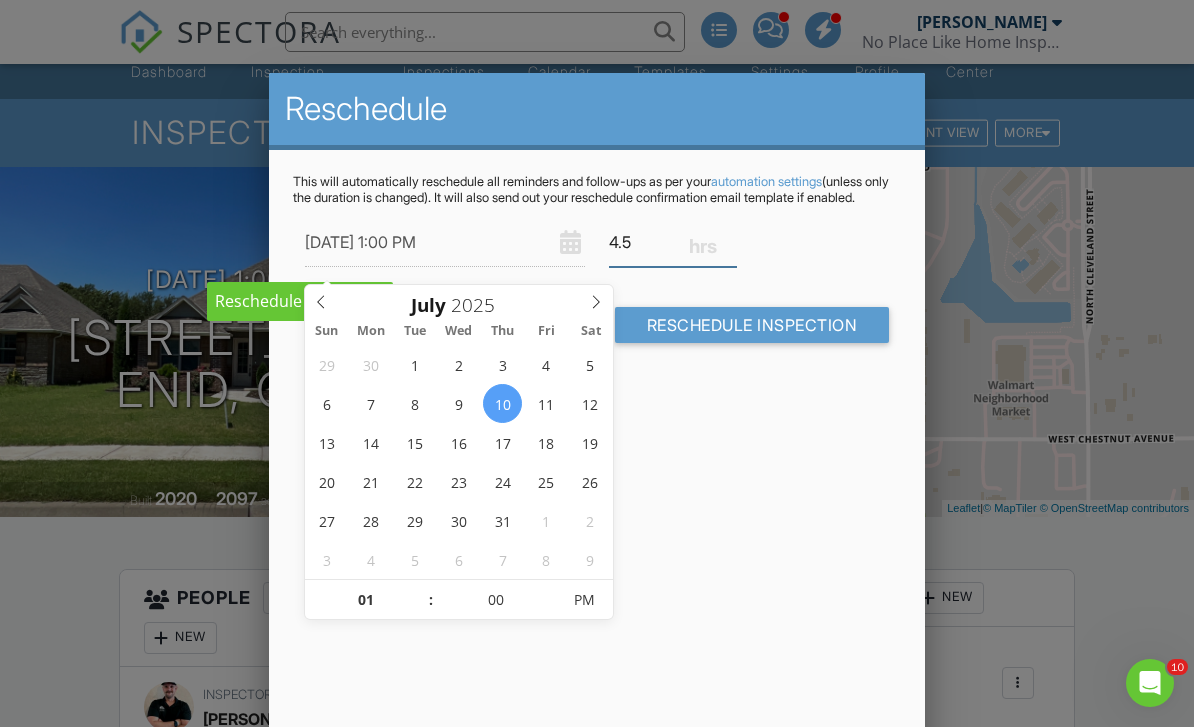 click on "4.5" at bounding box center [673, 242] 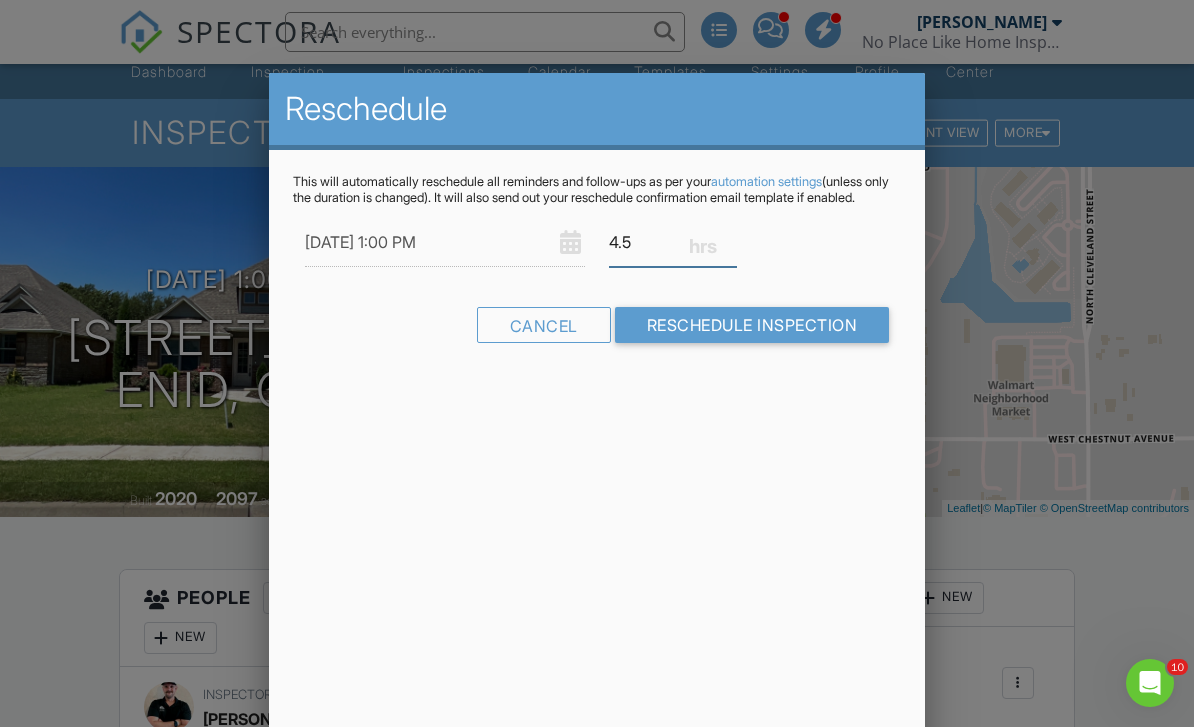 type on "4" 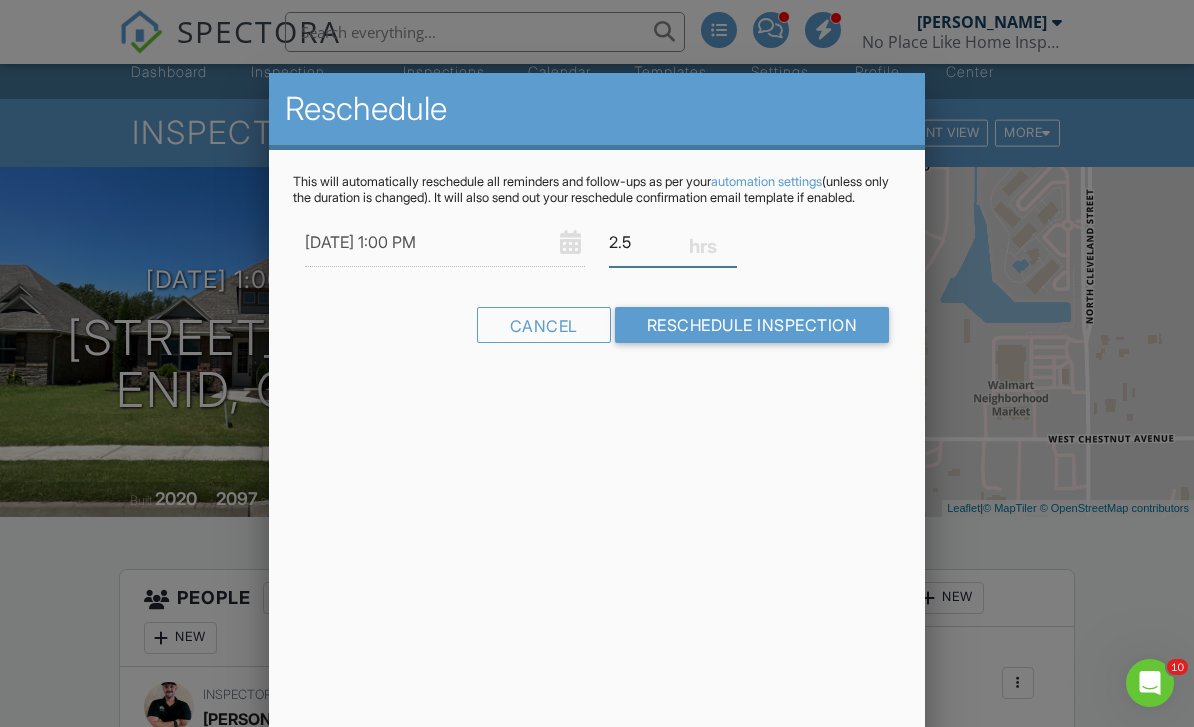 type on "2.5" 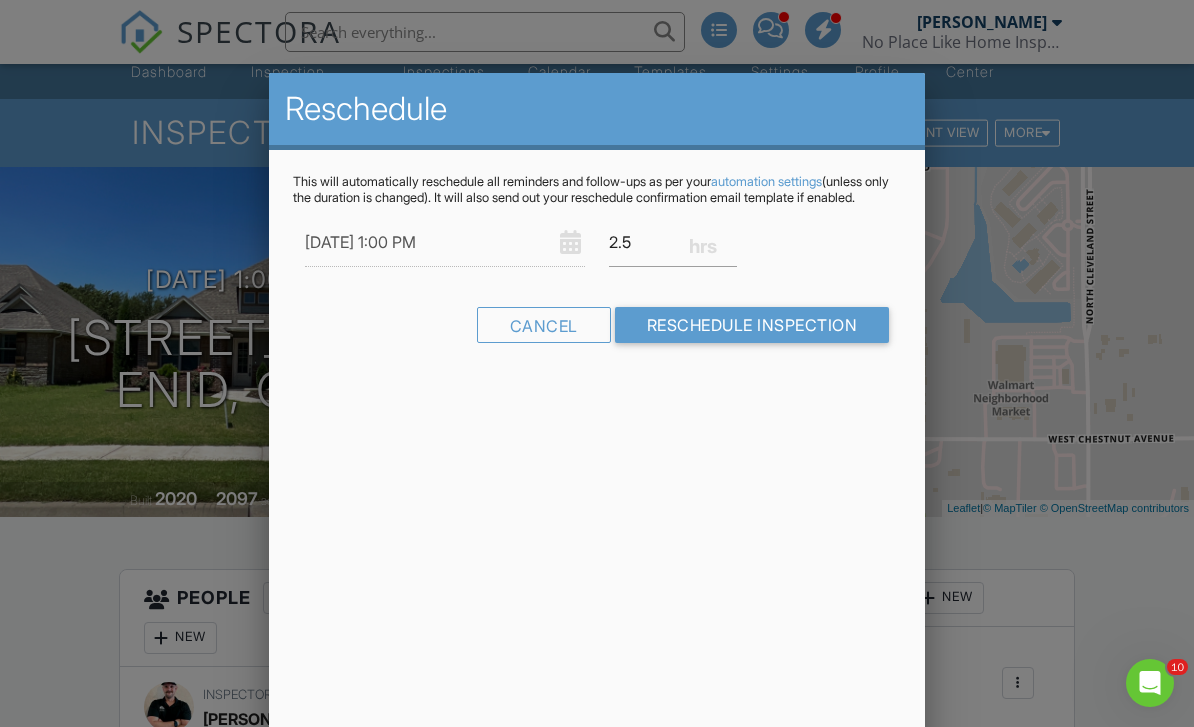 click on "Reschedule
This will automatically reschedule all reminders and follow-ups as per your  automation settings  (unless only the duration is changed). It will also send out your reschedule confirmation email template if enabled.
07/10/2025 1:00 PM
2.5
Warning: this date/time is in the past.
Cancel
Reschedule Inspection" at bounding box center (597, 423) 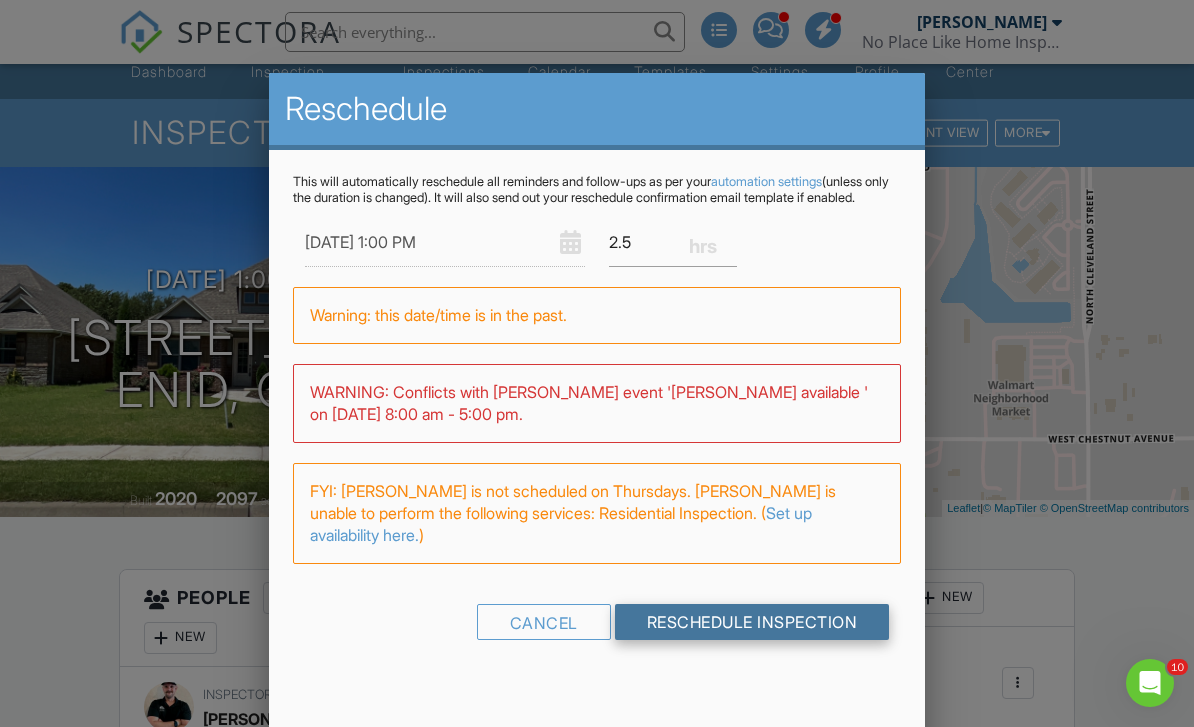 click on "Reschedule Inspection" at bounding box center [752, 622] 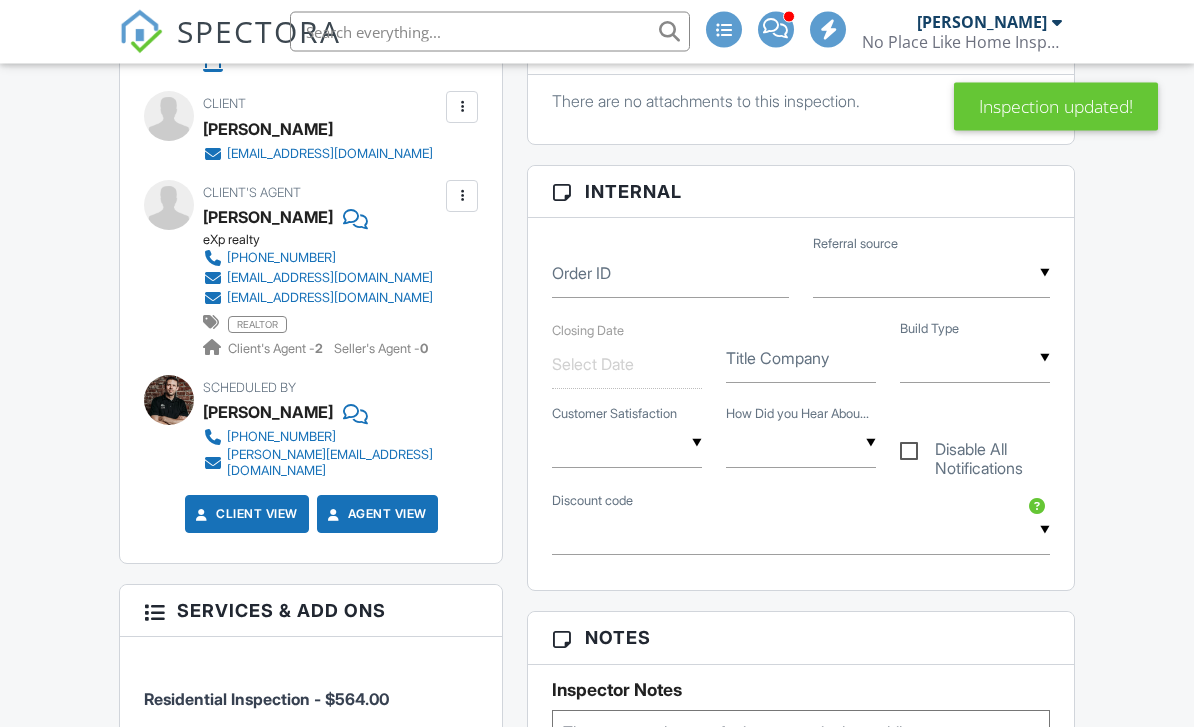scroll, scrollTop: 1817, scrollLeft: 0, axis: vertical 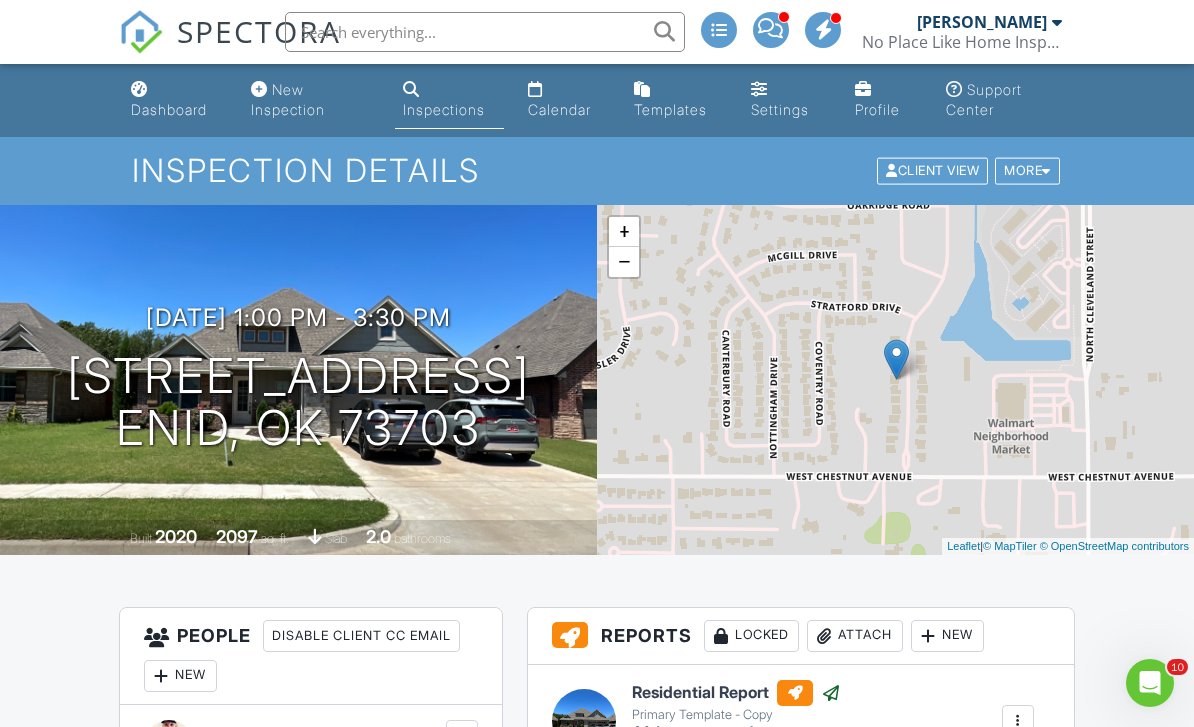 click on "Inspections" at bounding box center [444, 109] 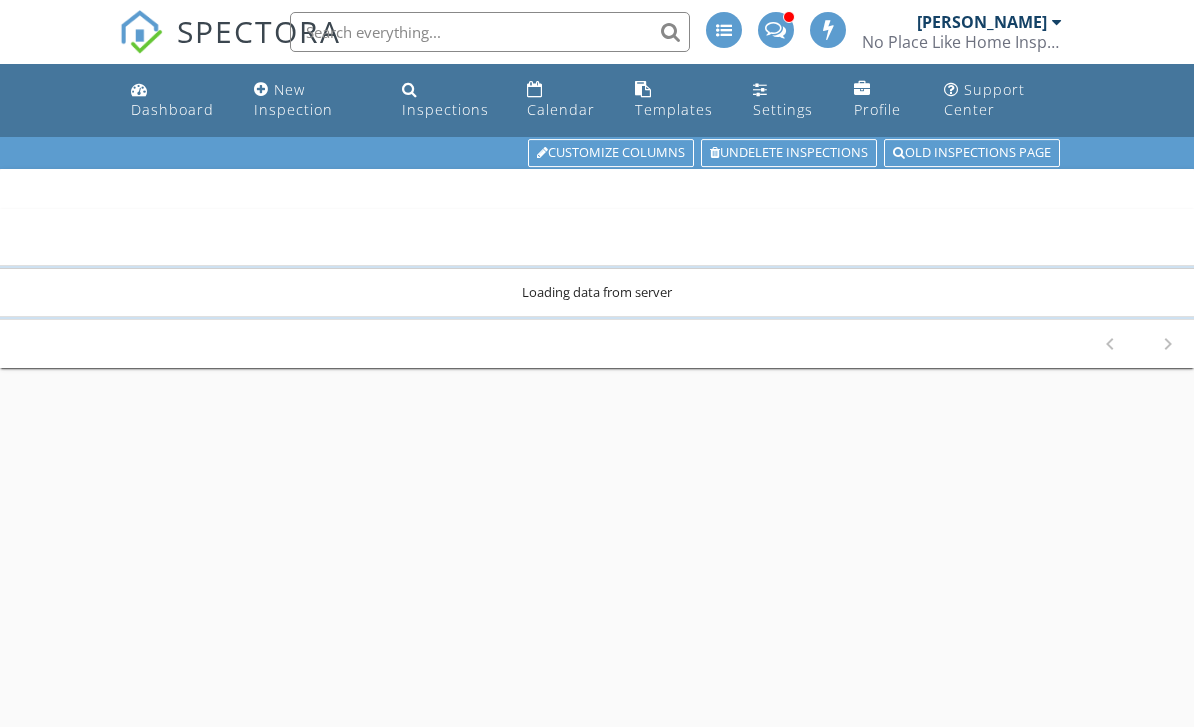 scroll, scrollTop: 0, scrollLeft: 0, axis: both 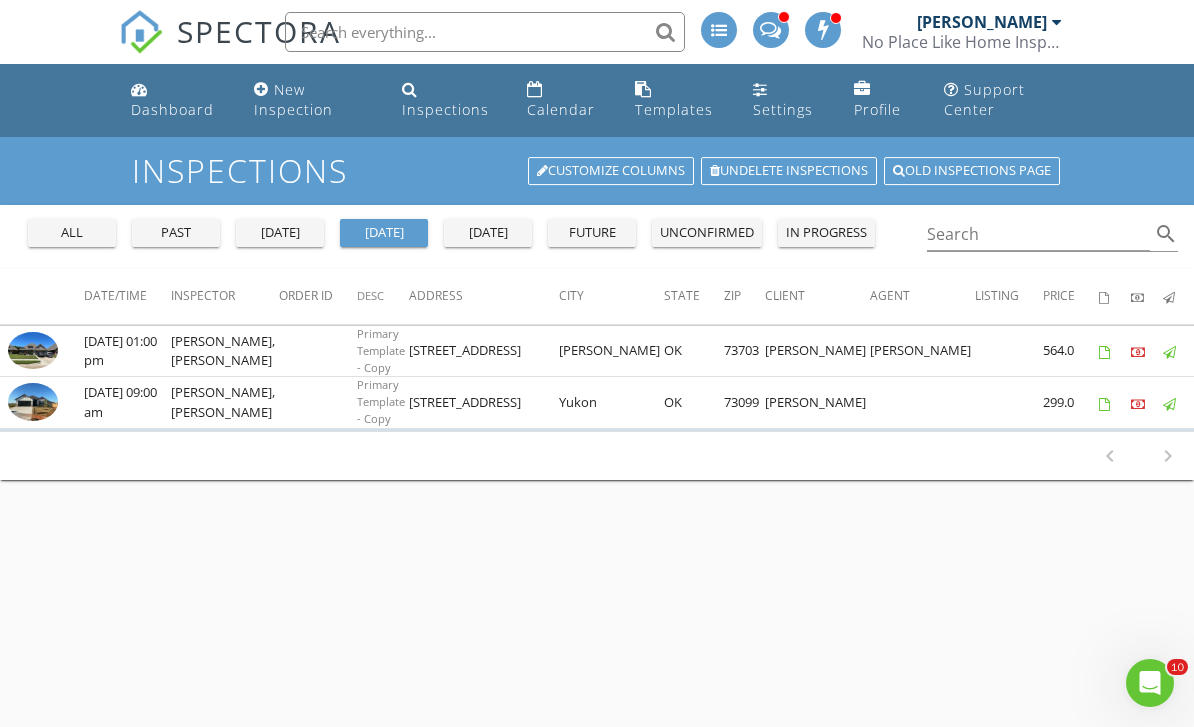 click on "[DATE]" at bounding box center (488, 233) 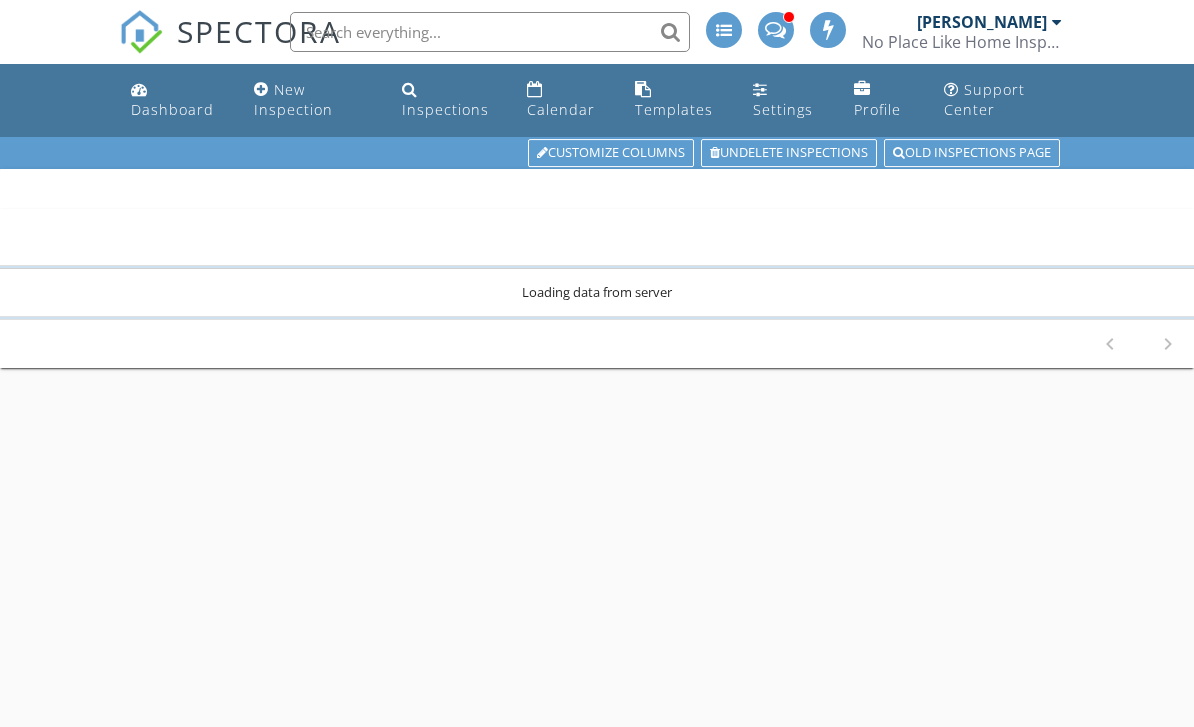 scroll, scrollTop: 0, scrollLeft: 0, axis: both 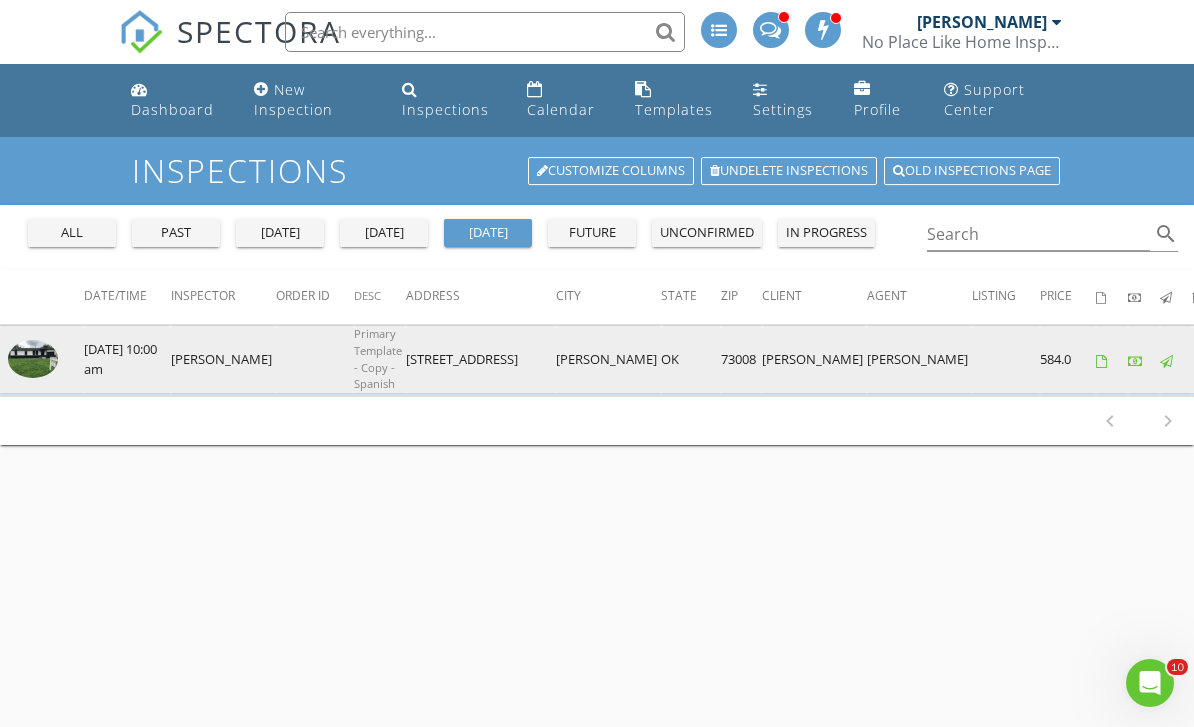 click at bounding box center [33, 359] 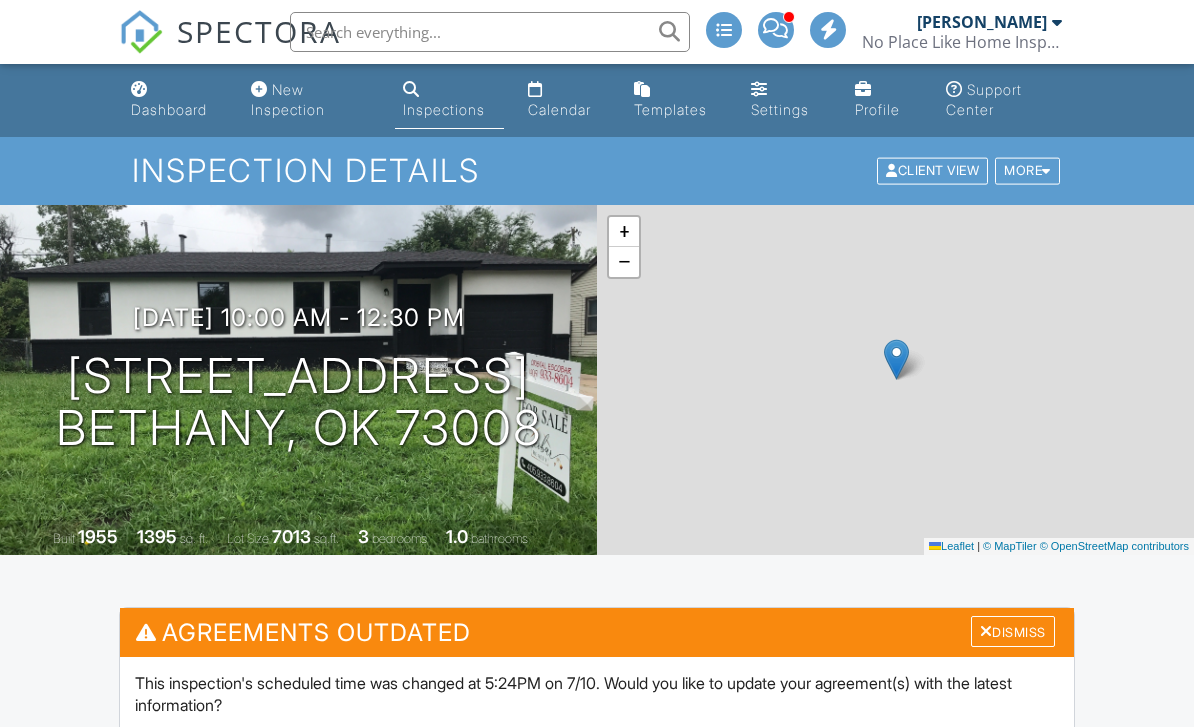 scroll, scrollTop: 0, scrollLeft: 0, axis: both 